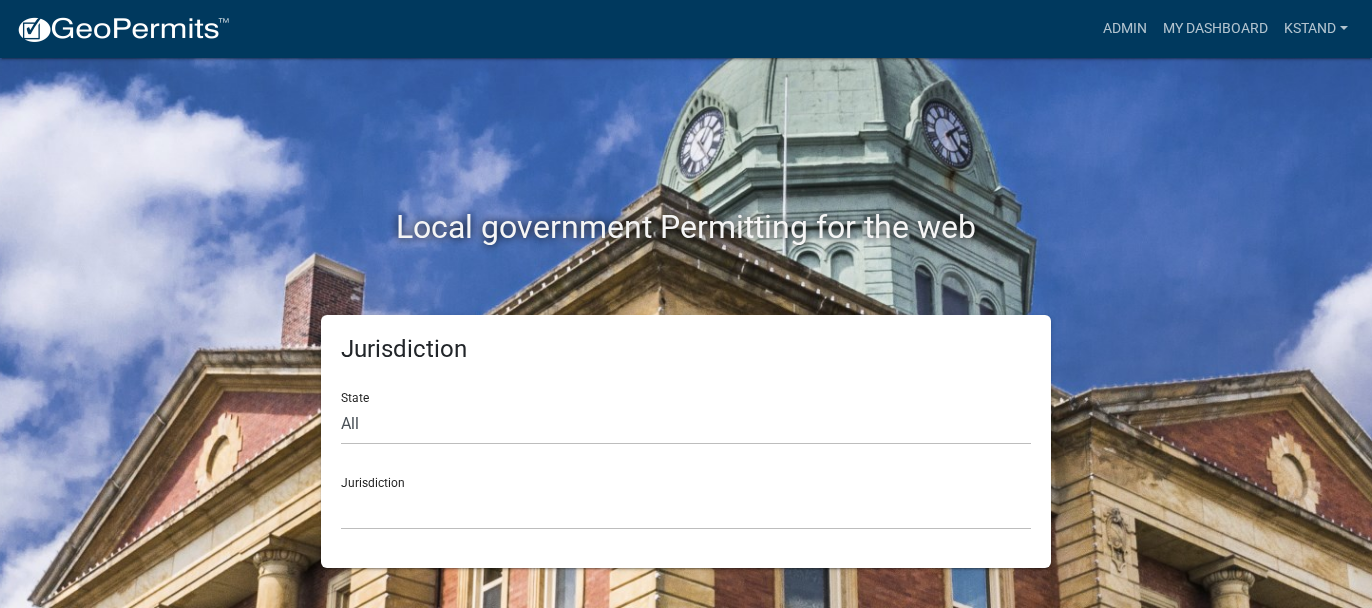 scroll, scrollTop: 0, scrollLeft: 0, axis: both 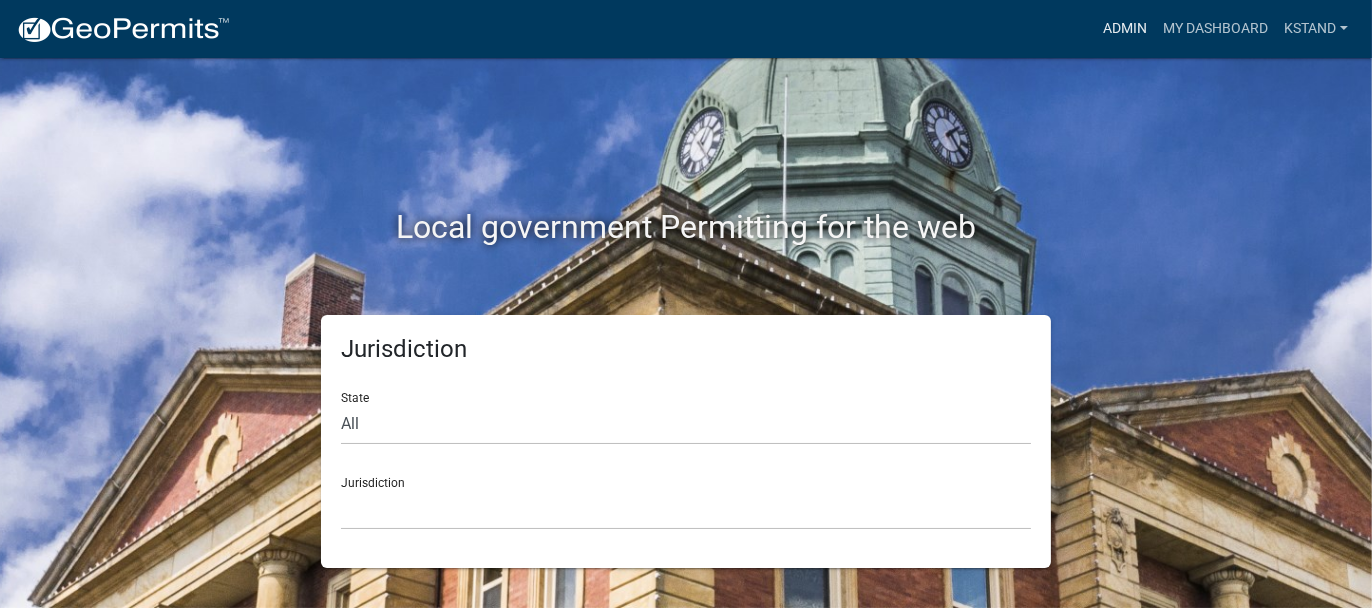click on "Admin" at bounding box center (1125, 29) 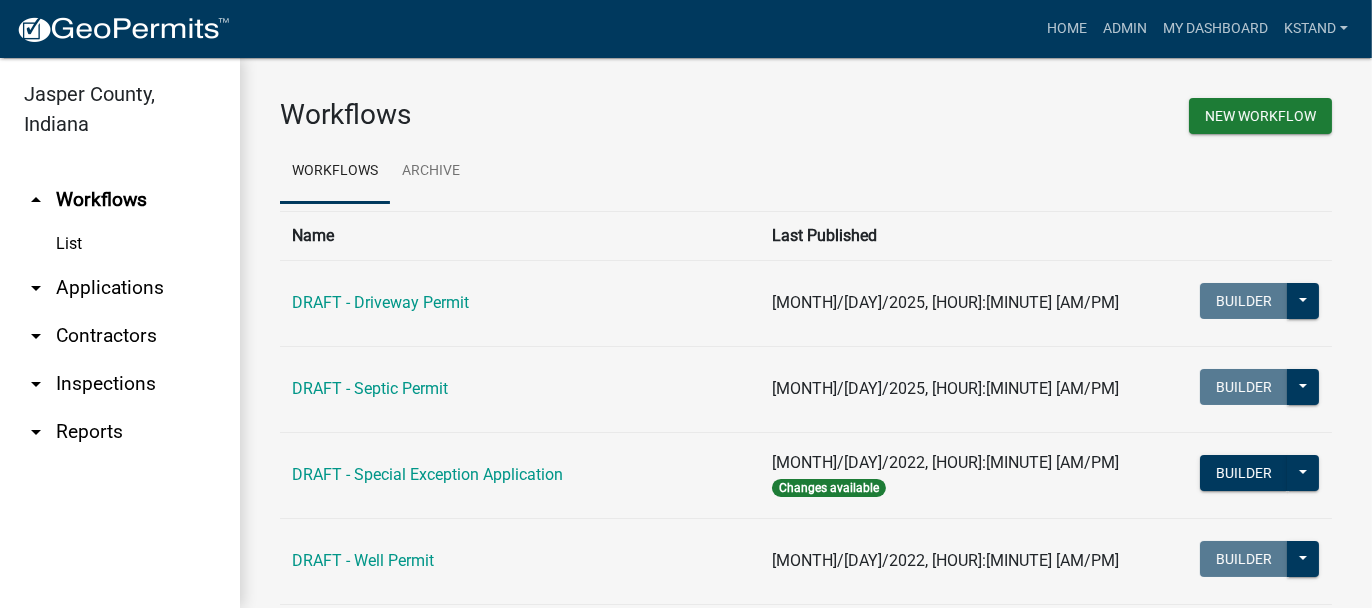 click on "arrow_drop_down   Applications" at bounding box center [120, 288] 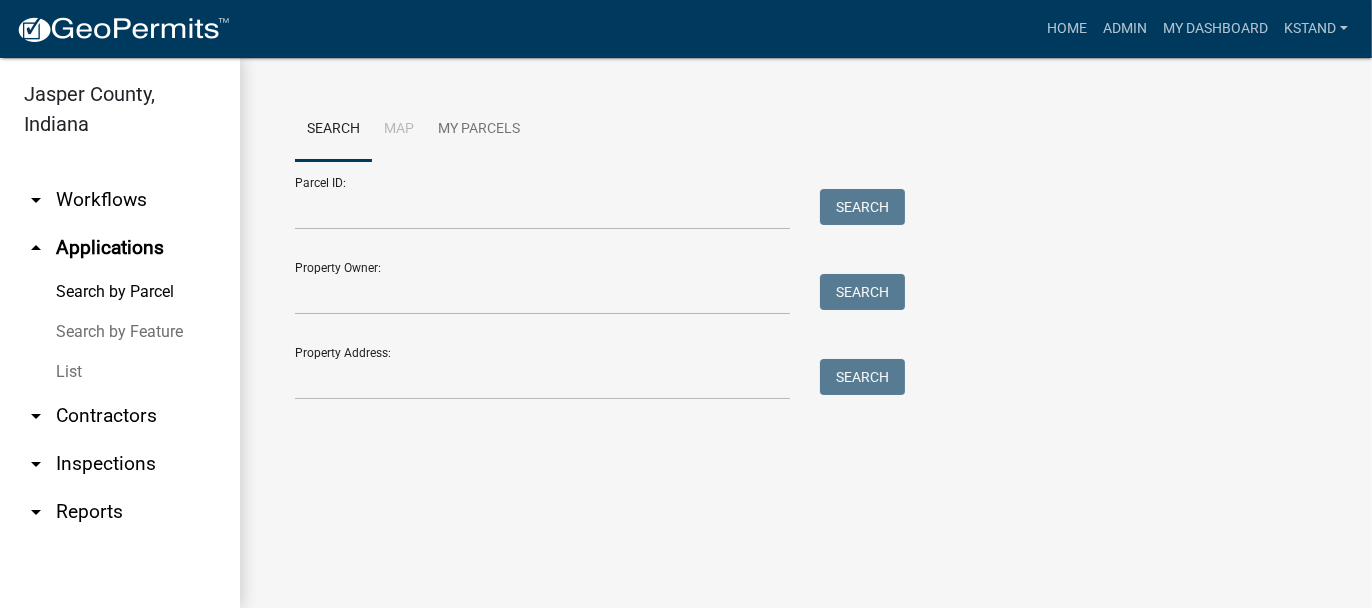 click on "List" at bounding box center [120, 372] 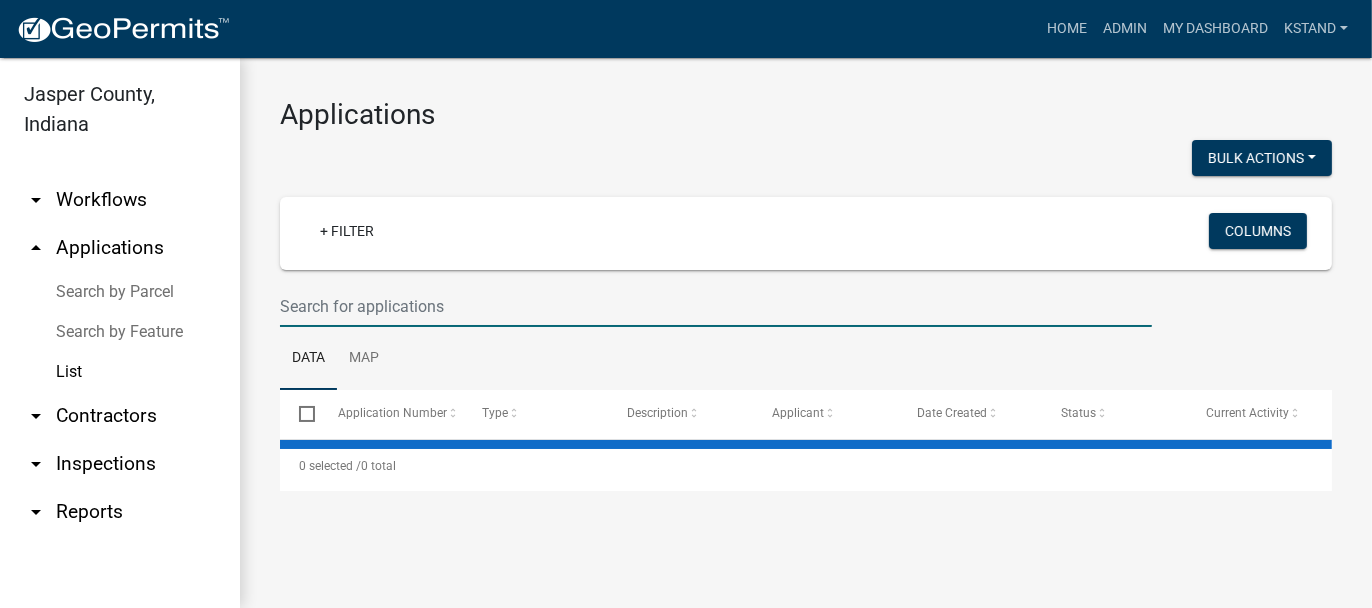 click at bounding box center (716, 306) 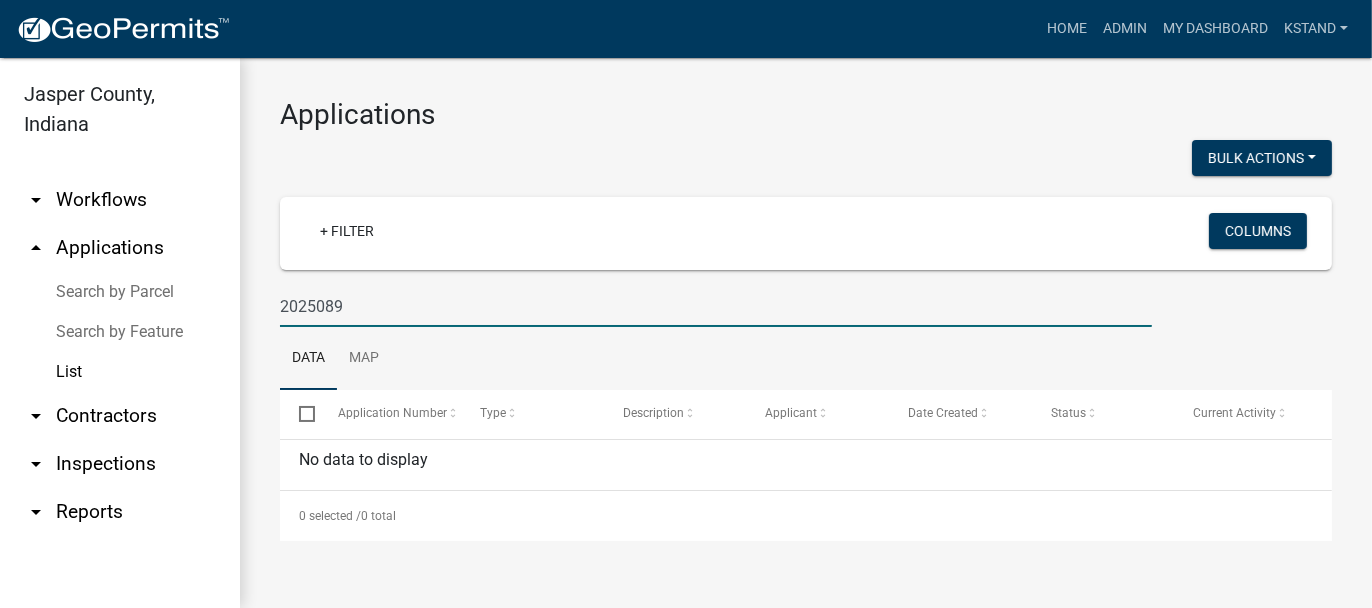 click on "2025089" at bounding box center [716, 306] 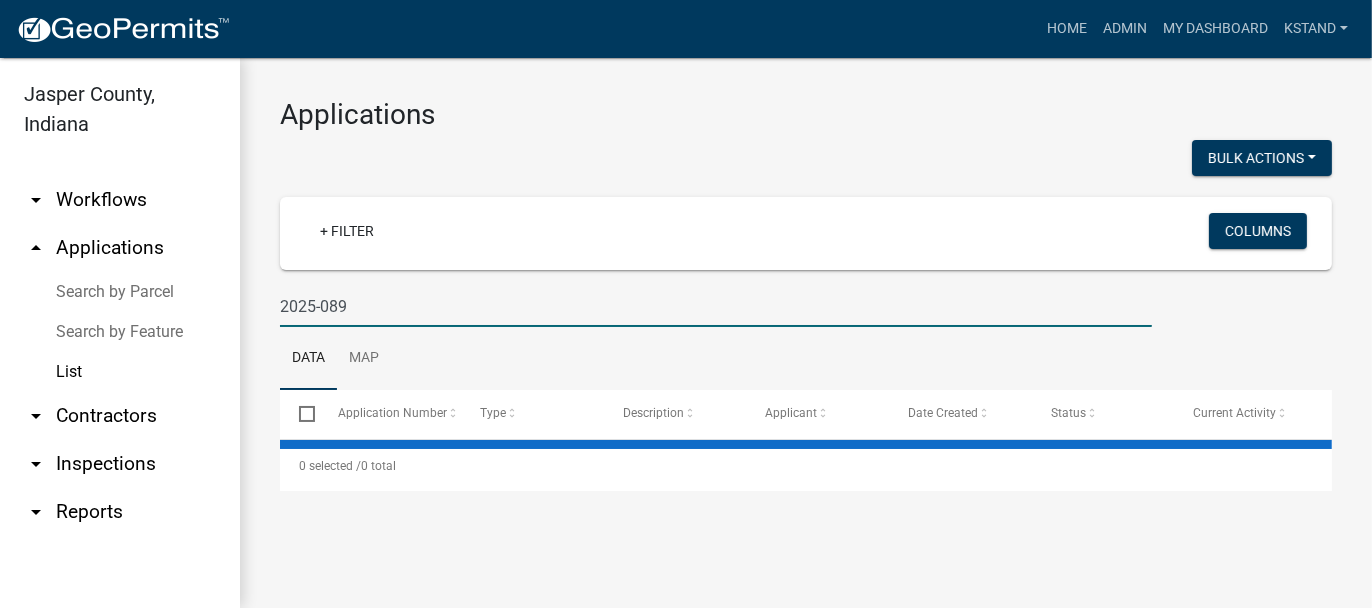 type on "2025-089" 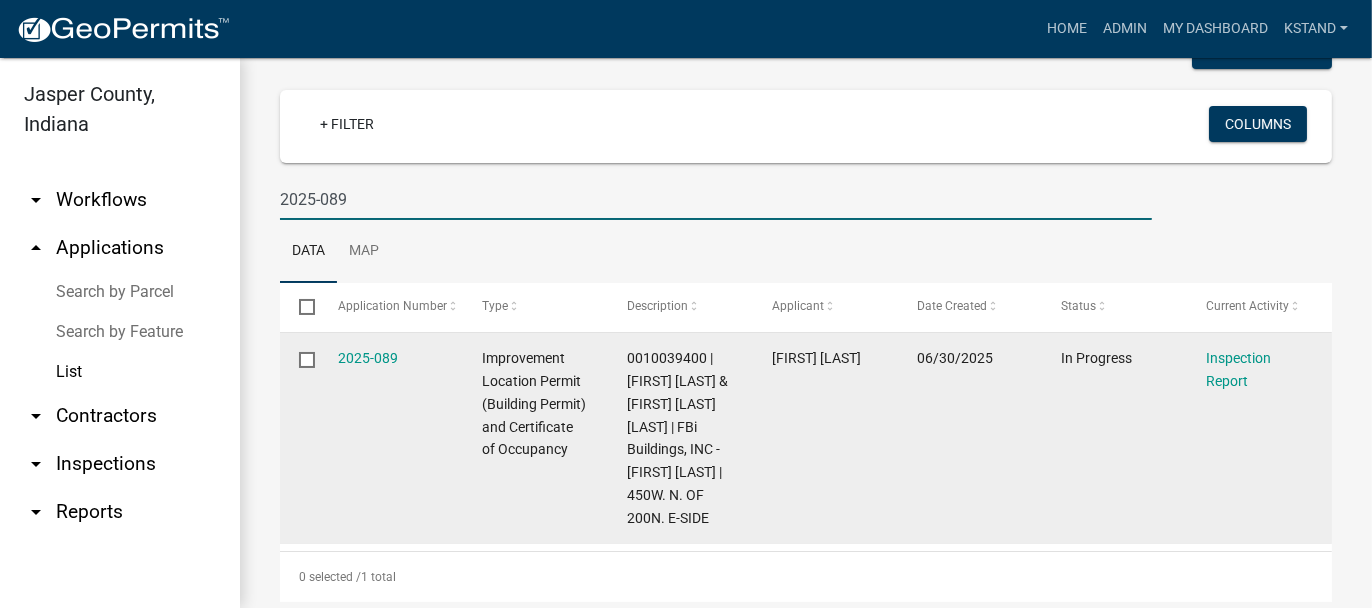 scroll, scrollTop: 139, scrollLeft: 0, axis: vertical 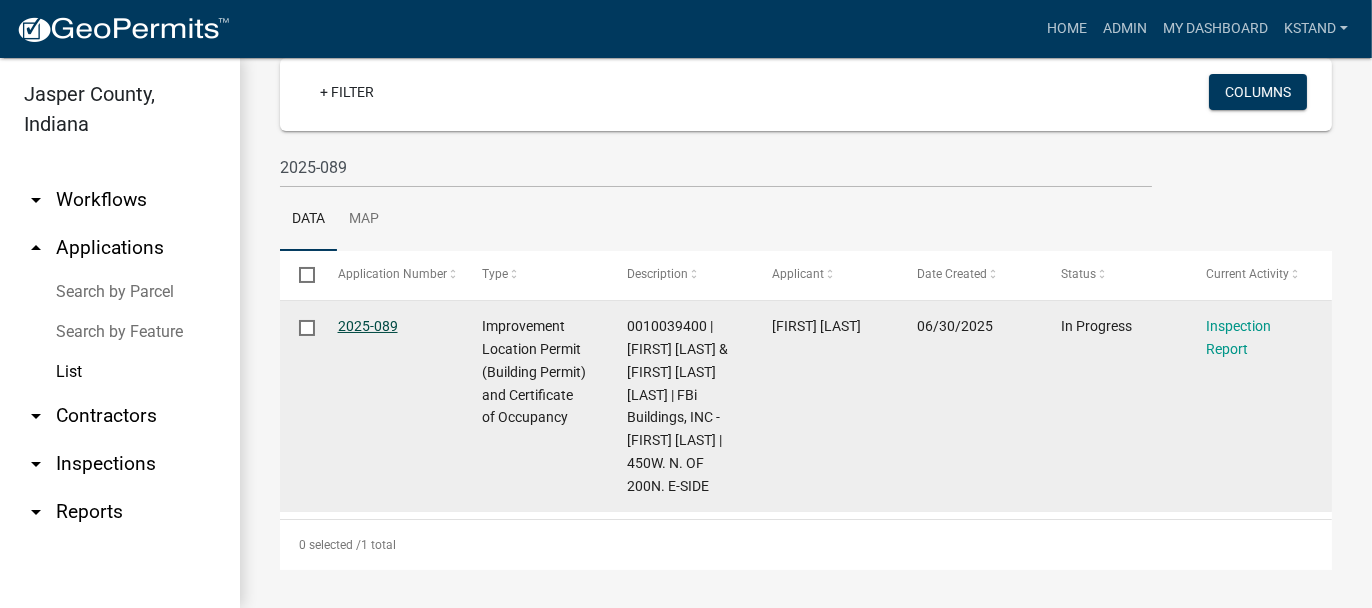 click on "2025-089" 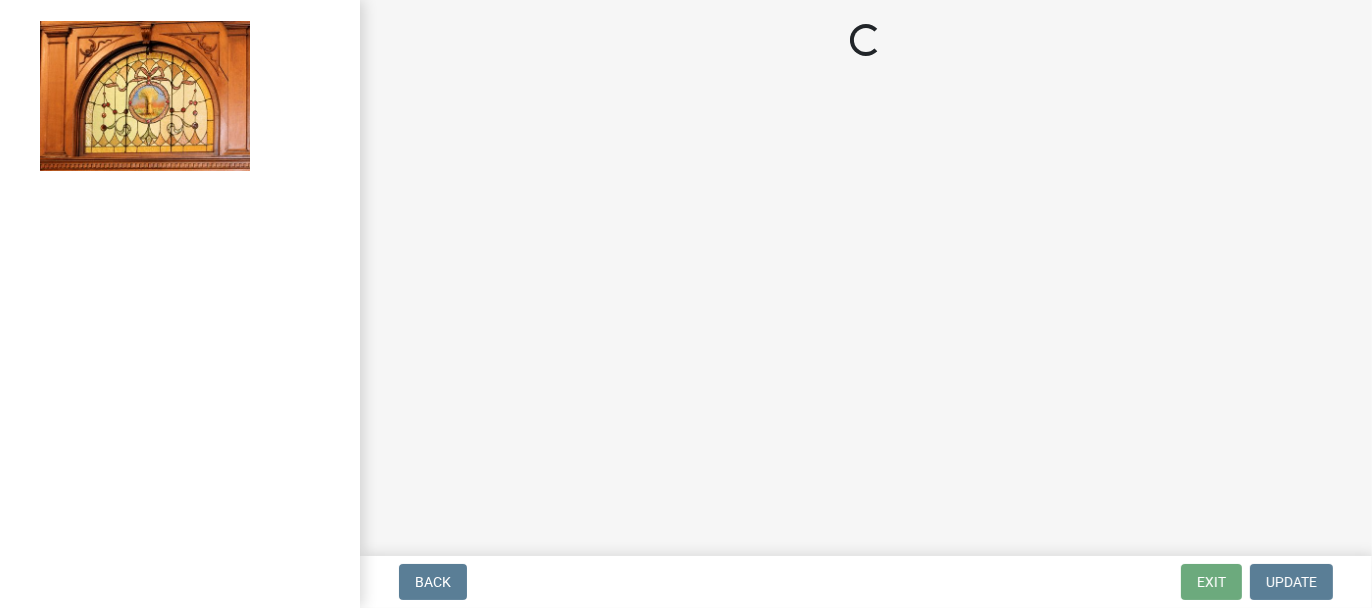 select on "62bb873c-c571-4454-ac8a-8c216551e2a3" 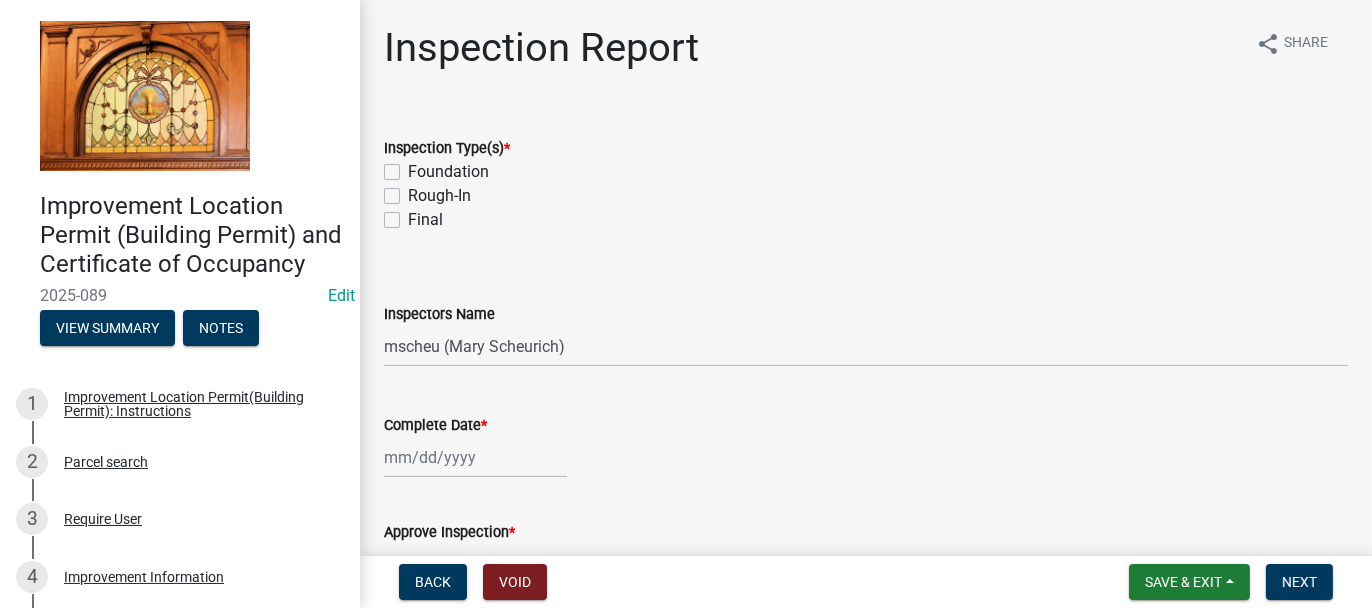 click on "Foundation" 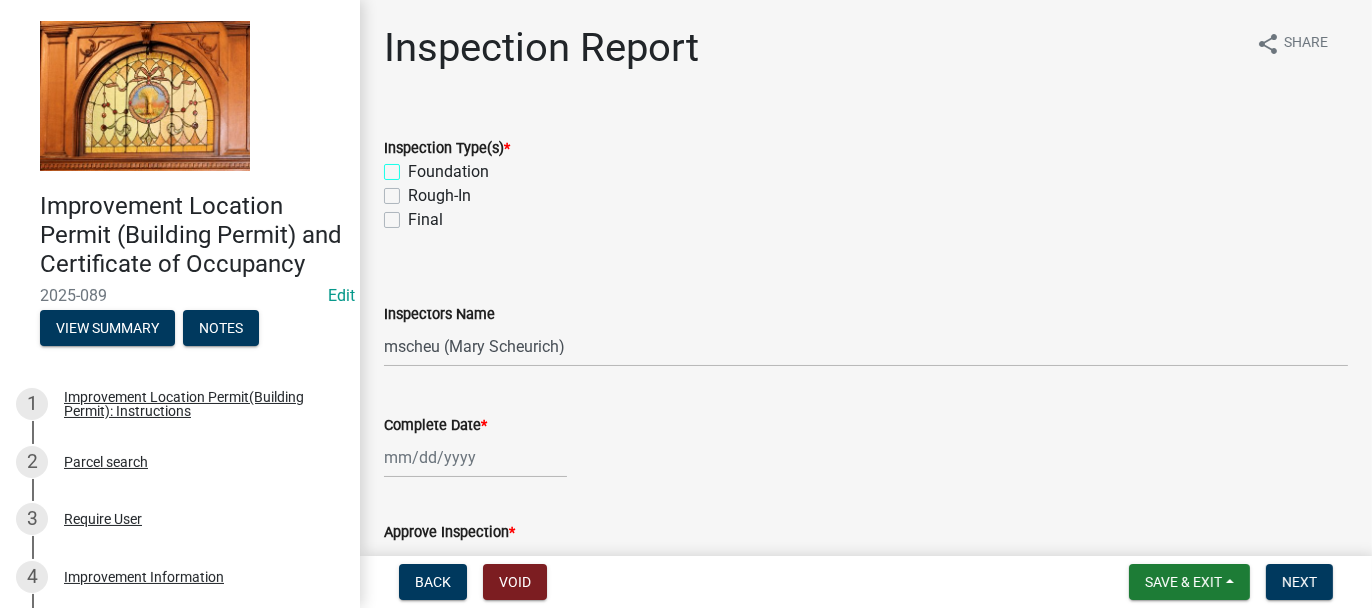 click on "Foundation" at bounding box center (414, 166) 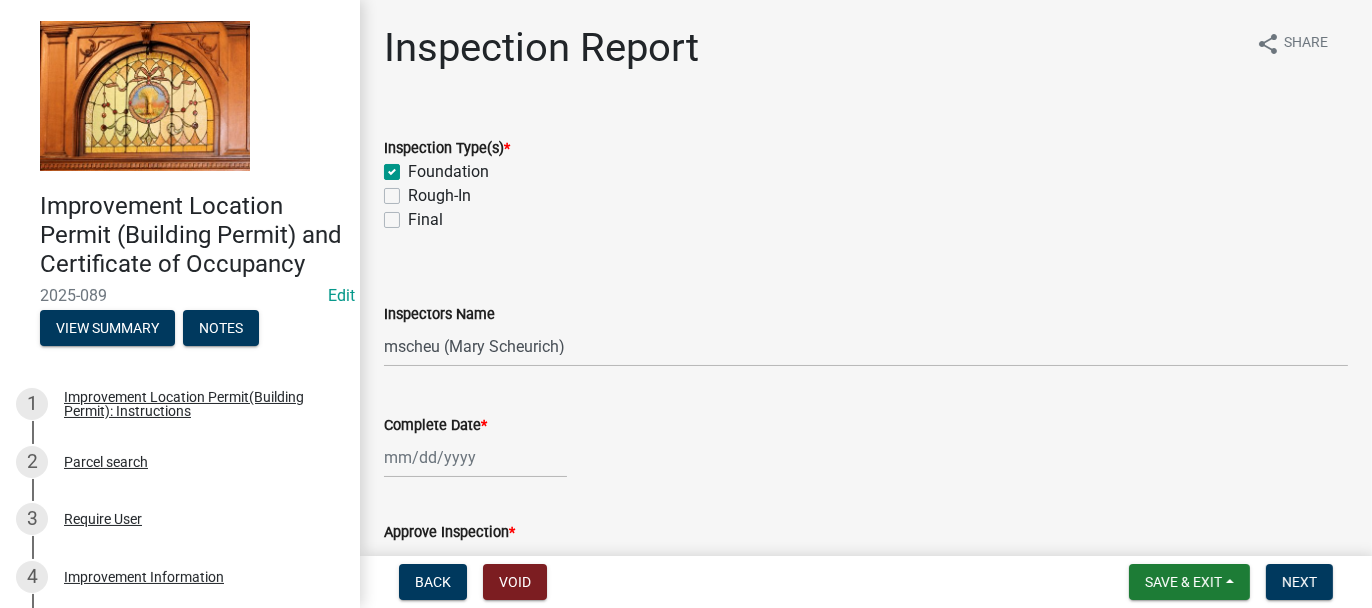 checkbox on "true" 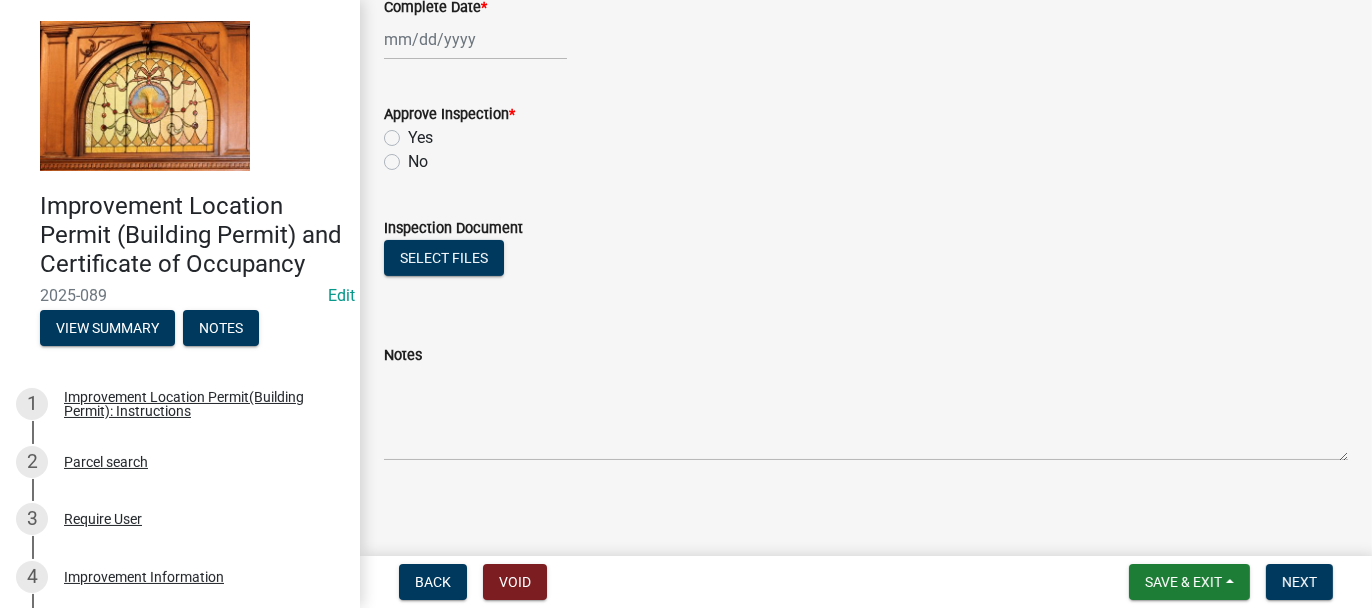 scroll, scrollTop: 424, scrollLeft: 0, axis: vertical 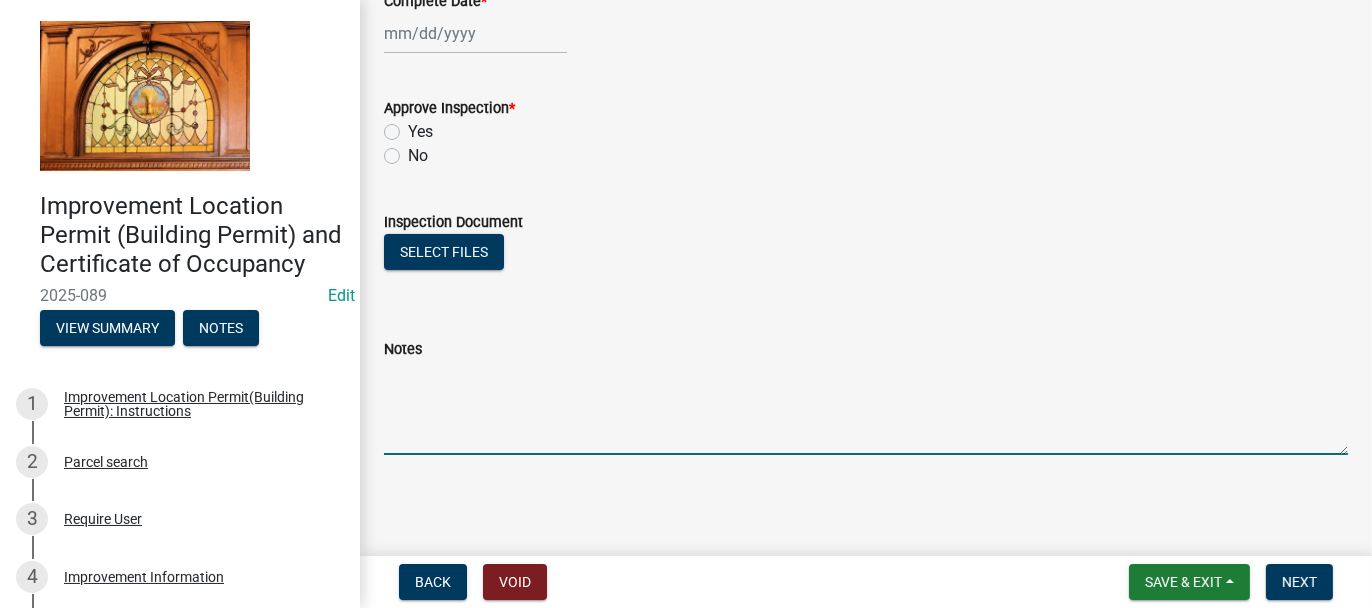 click on "Notes" at bounding box center (866, 408) 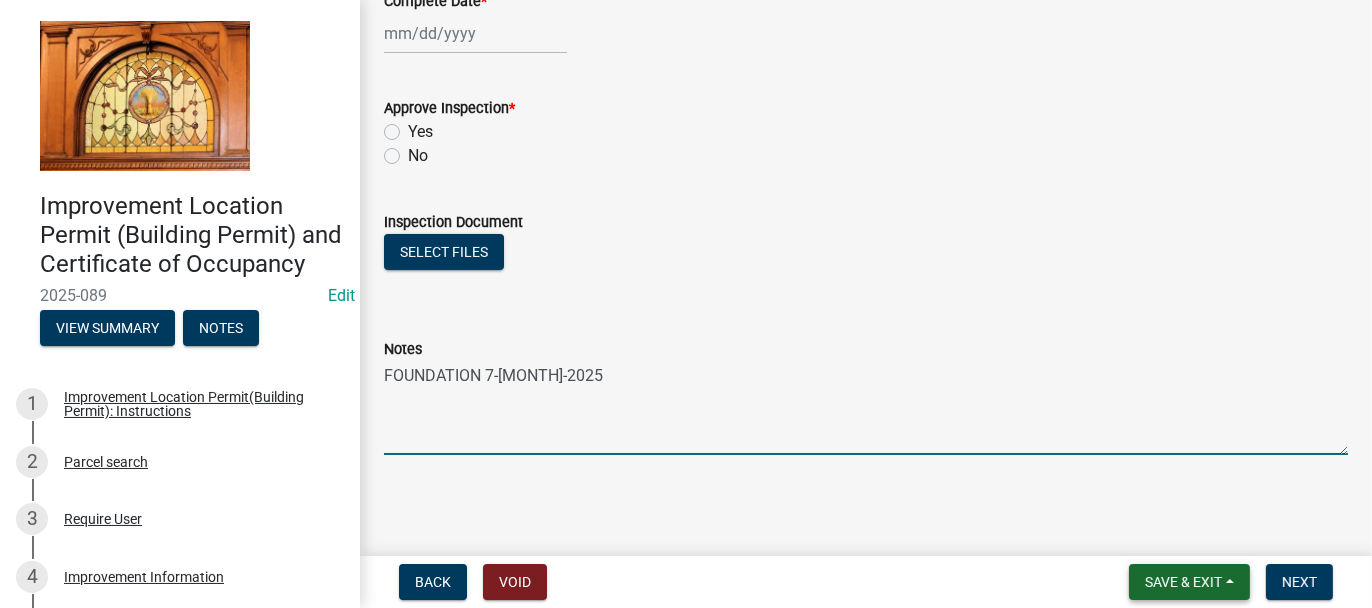 type on "FOUNDATION 7-[MONTH]-2025" 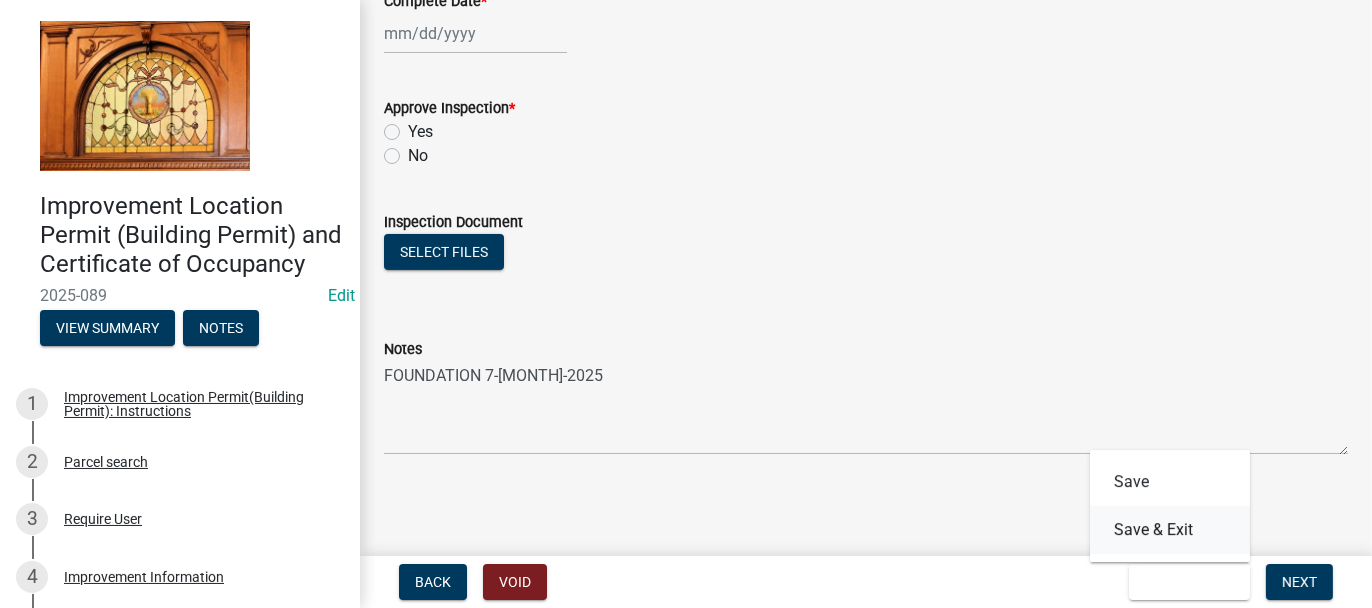 click on "Save & Exit" at bounding box center [1170, 530] 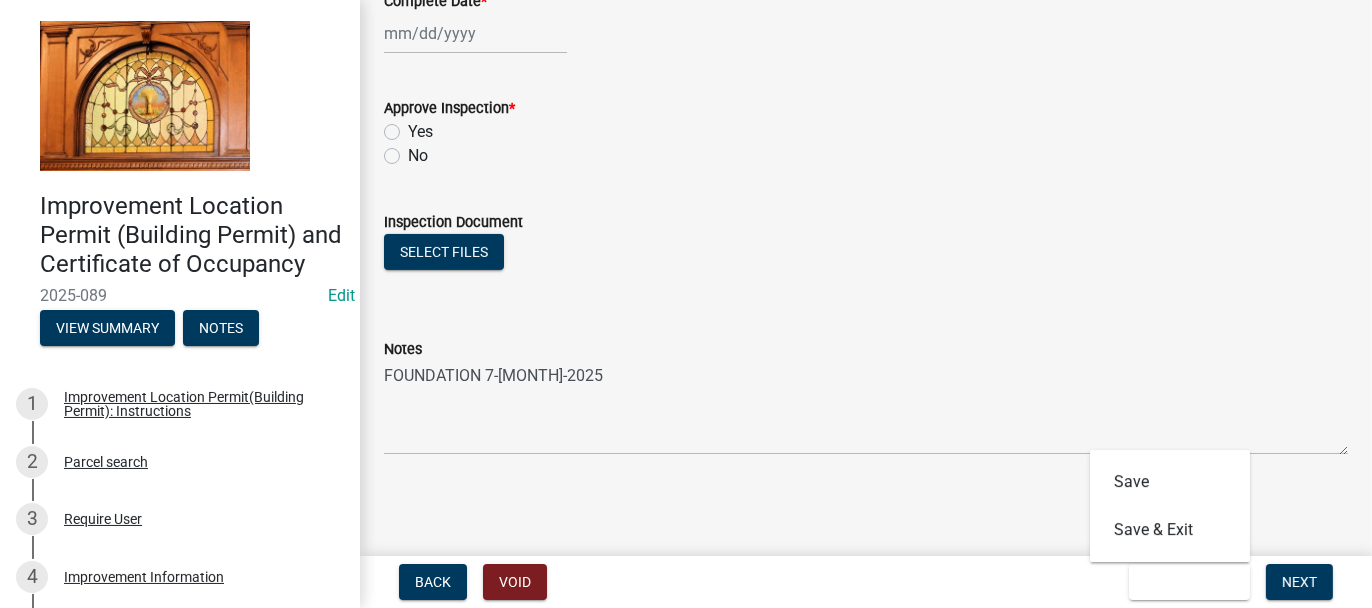 scroll, scrollTop: 0, scrollLeft: 0, axis: both 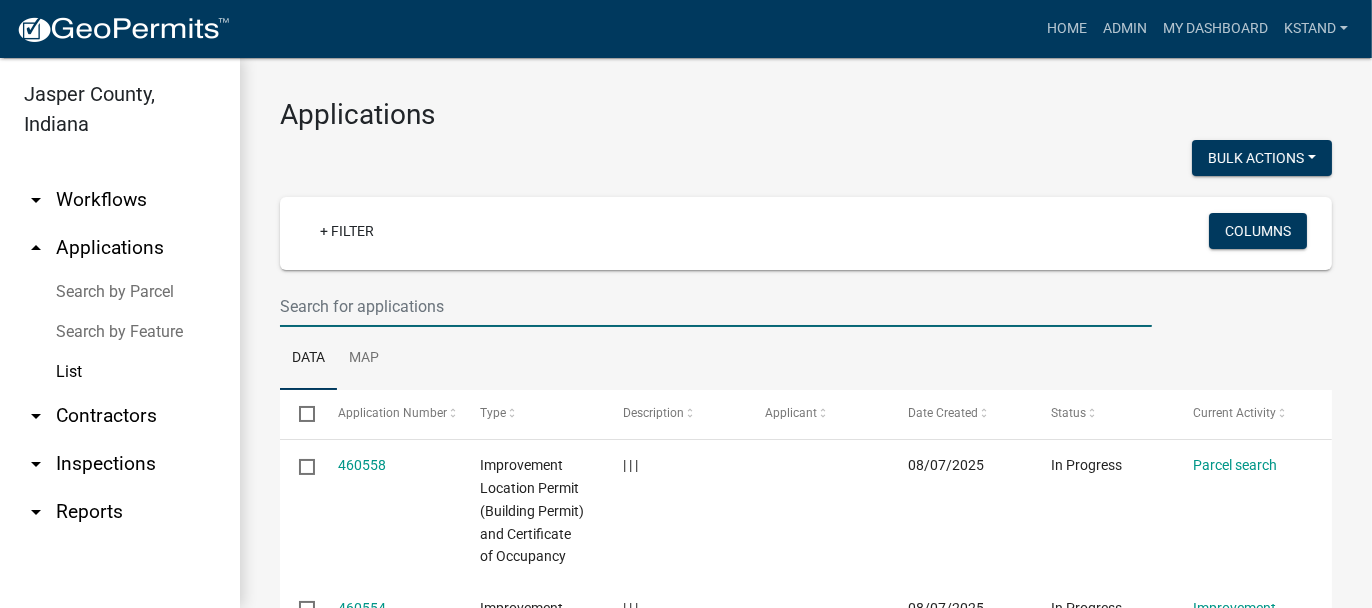 click at bounding box center [716, 306] 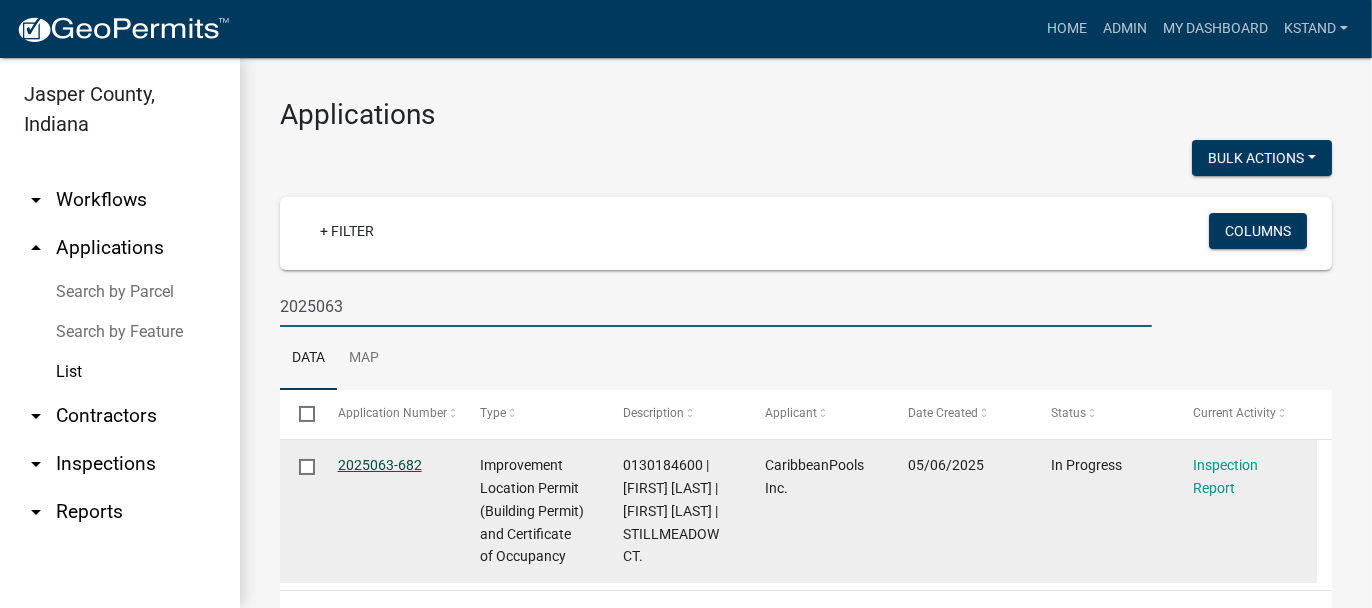 type on "2025063" 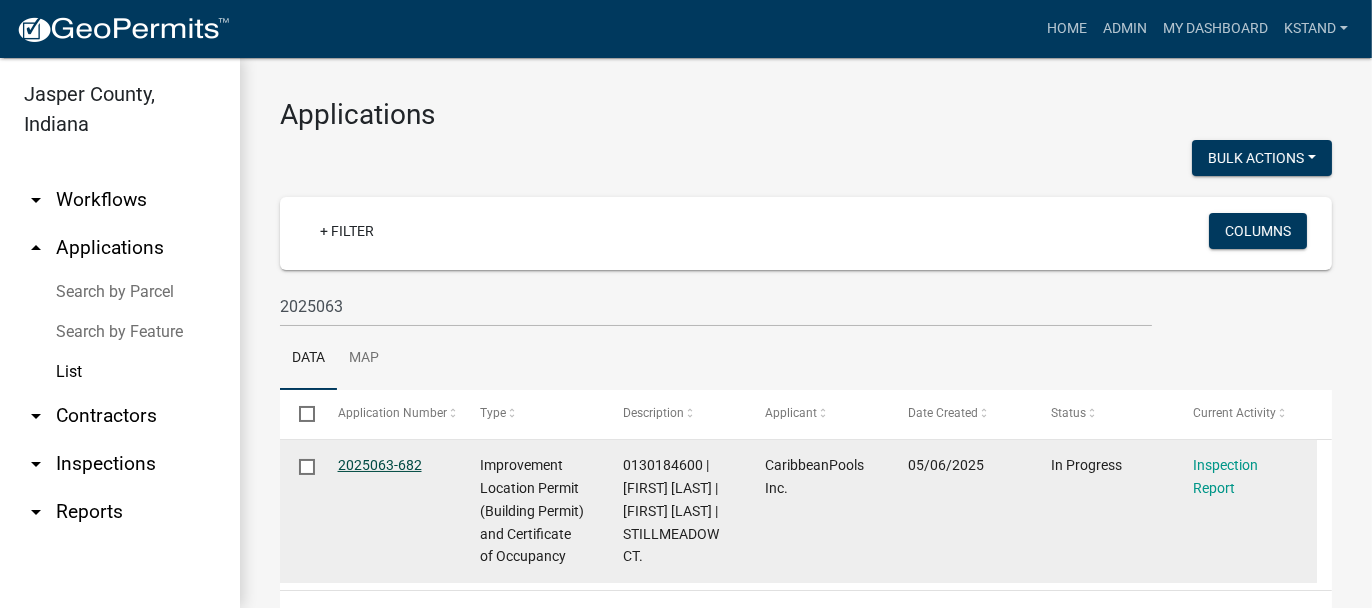 click on "2025063-682" 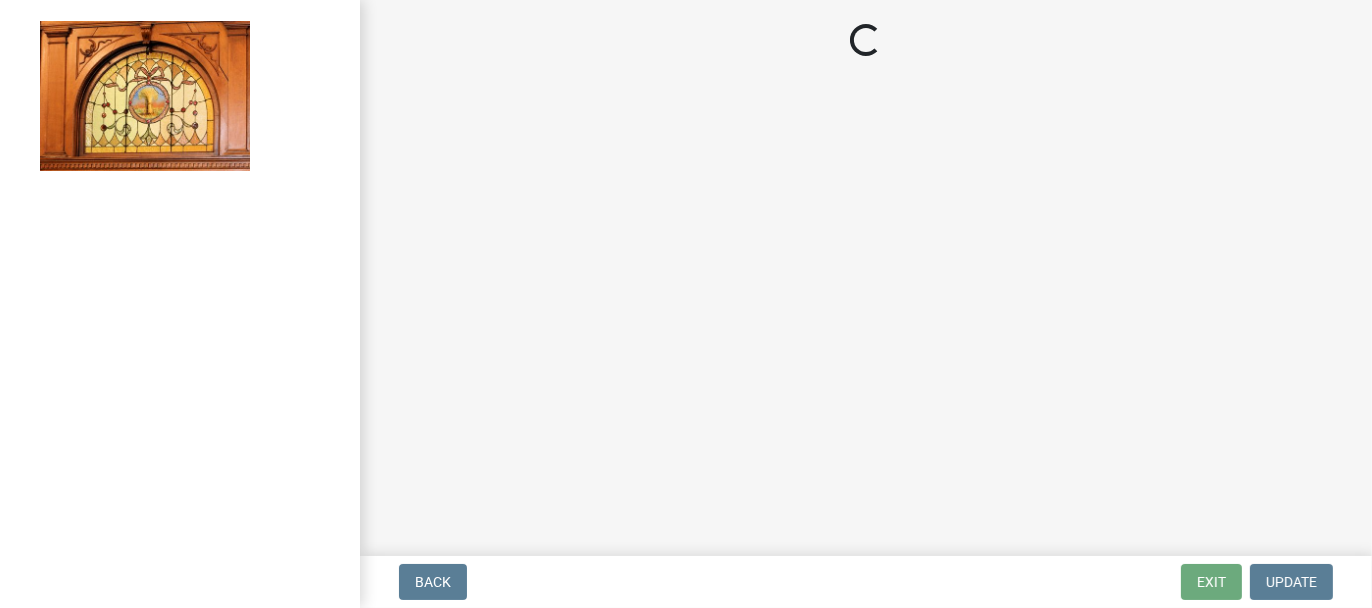 select on "62bb873c-c571-4454-ac8a-8c216551e2a3" 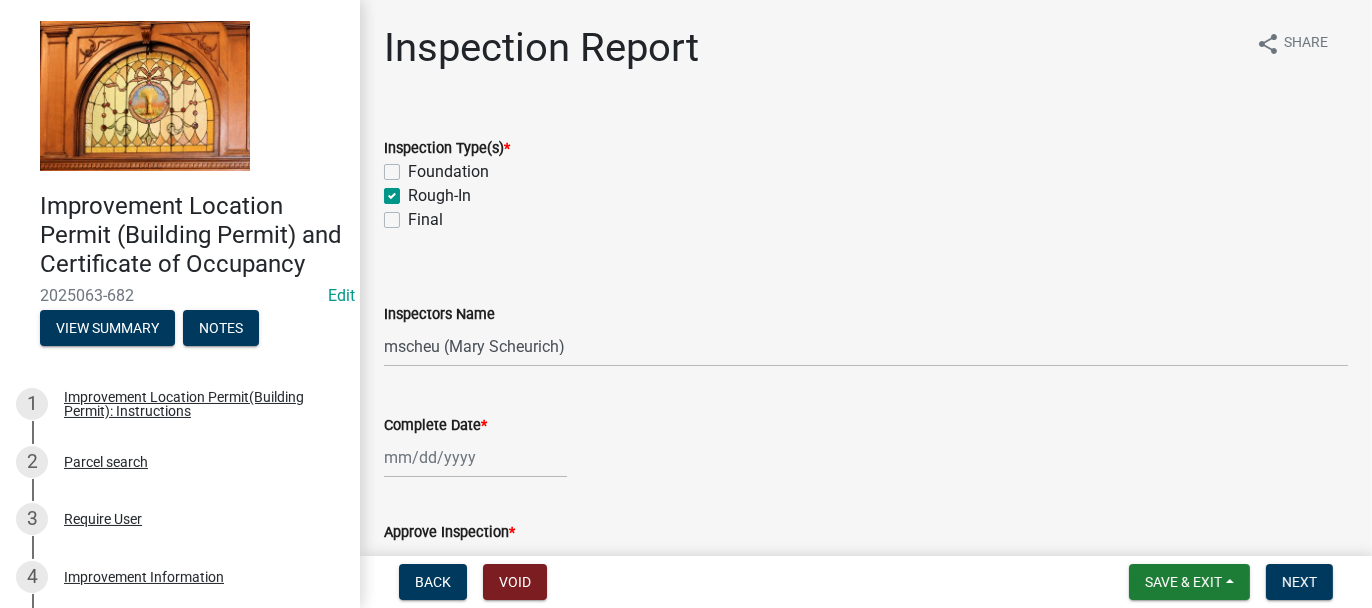 click on "Inspection Type(s) * Foundation Rough-In Final" 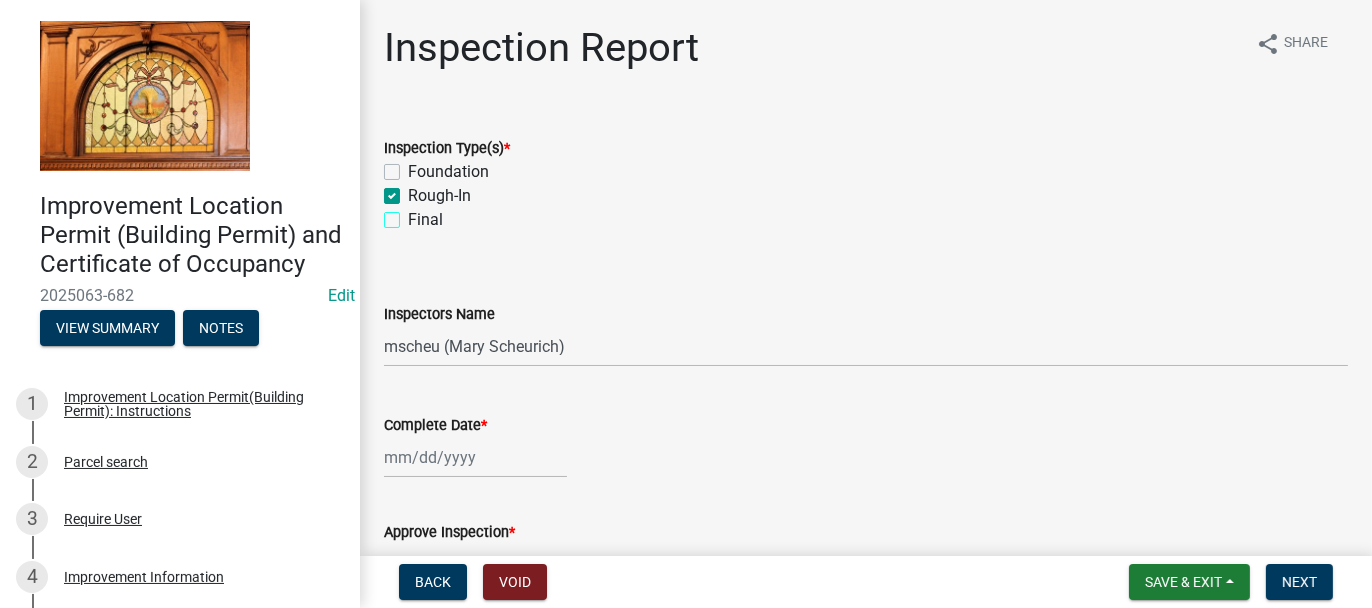 click on "Final" at bounding box center [414, 214] 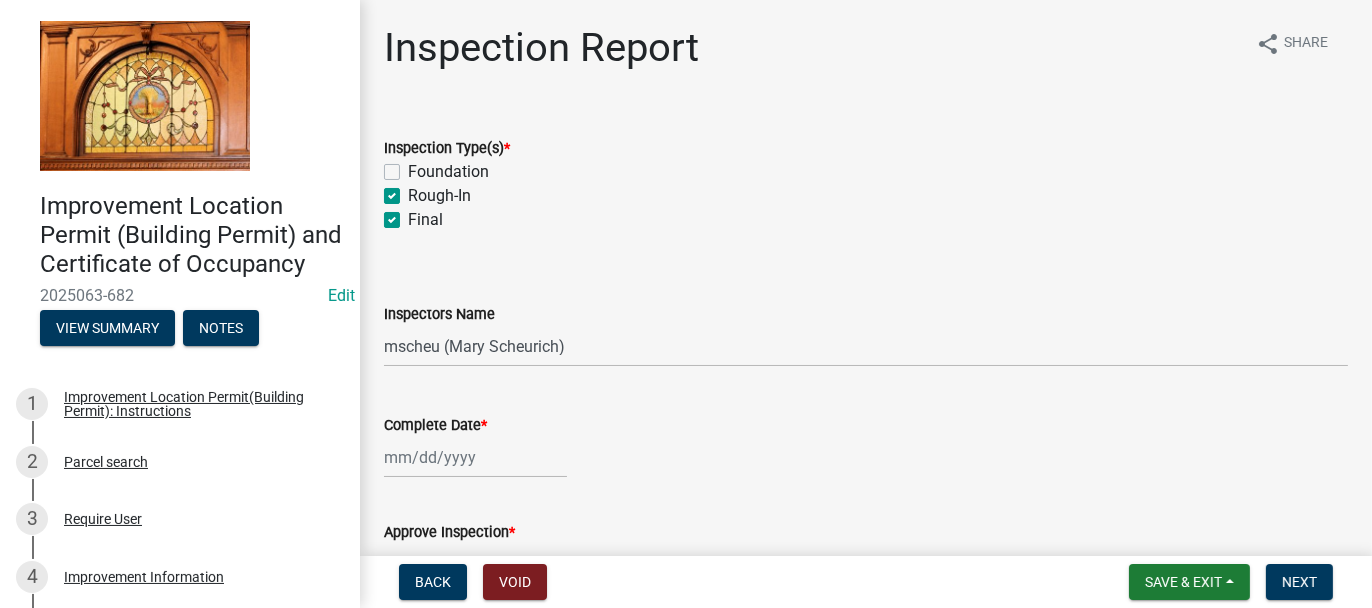 checkbox on "false" 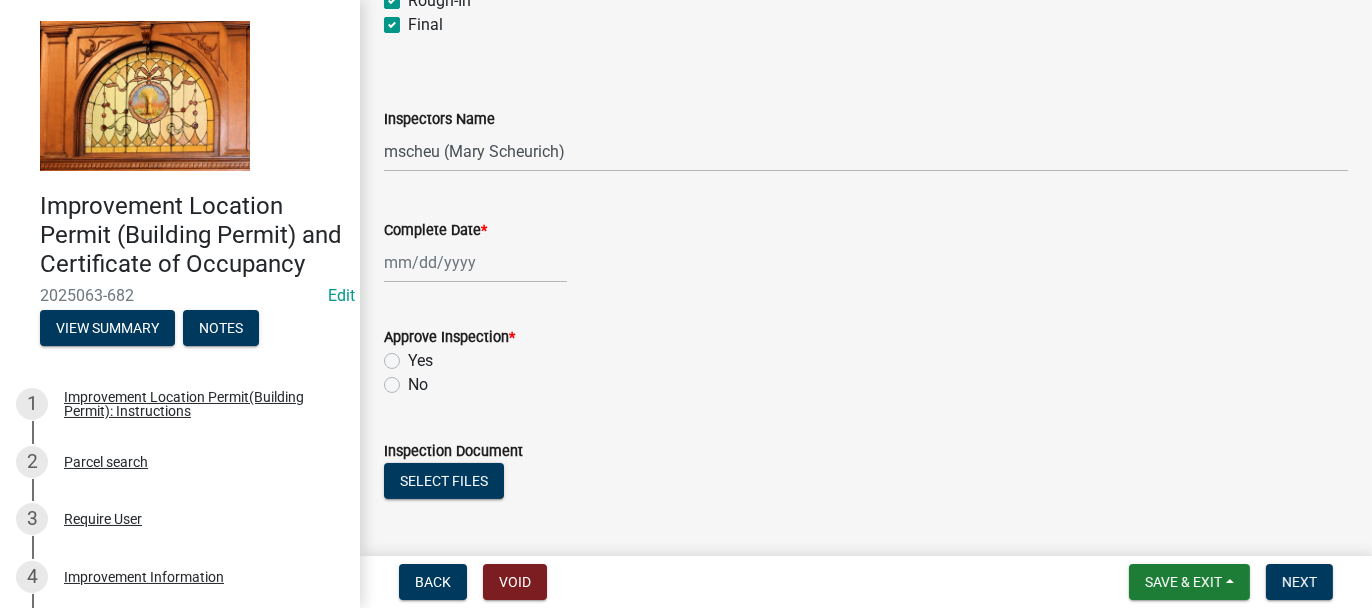 scroll, scrollTop: 200, scrollLeft: 0, axis: vertical 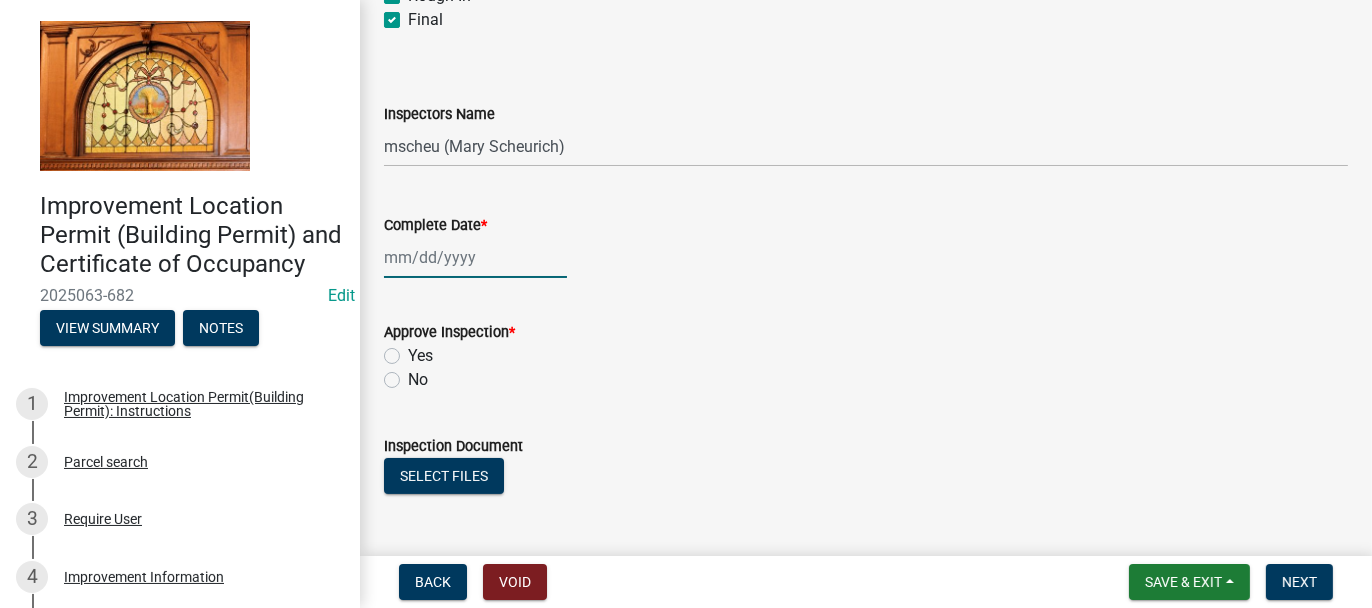 click 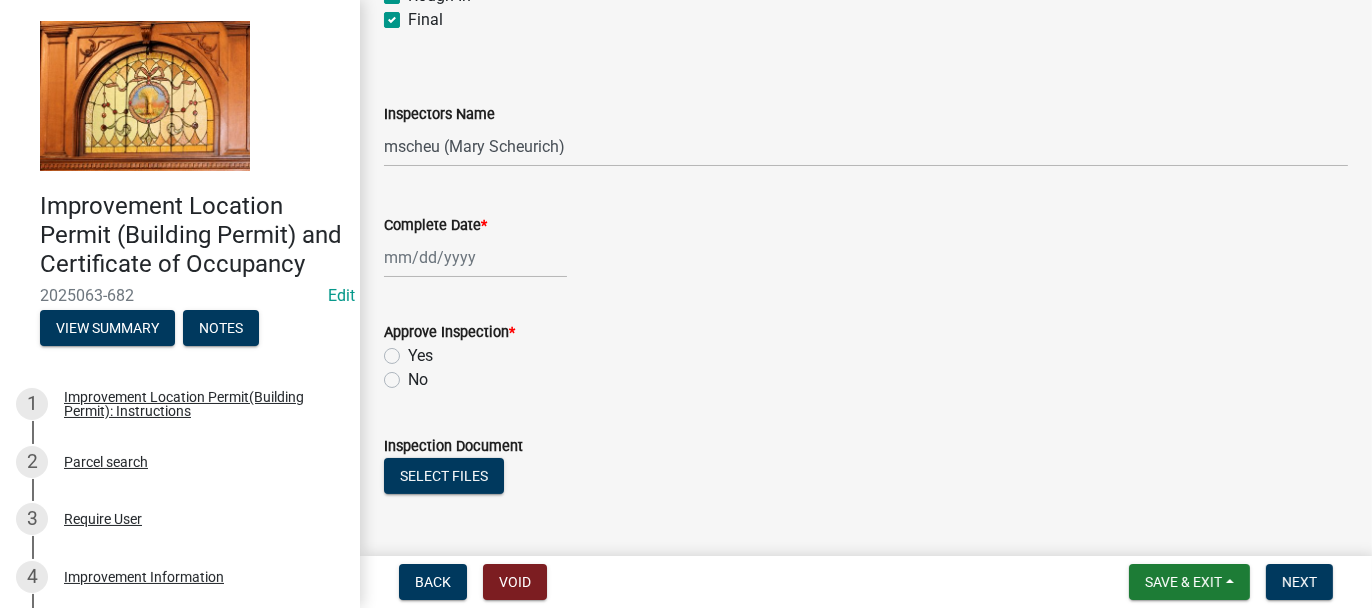 select on "8" 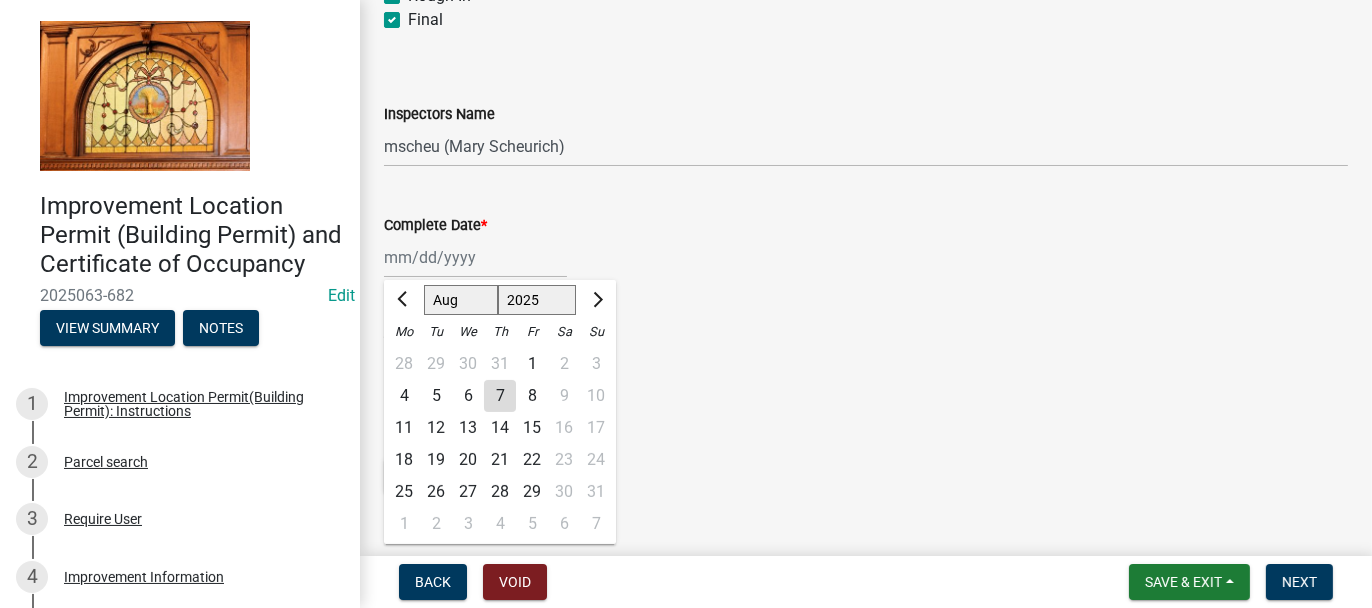 click 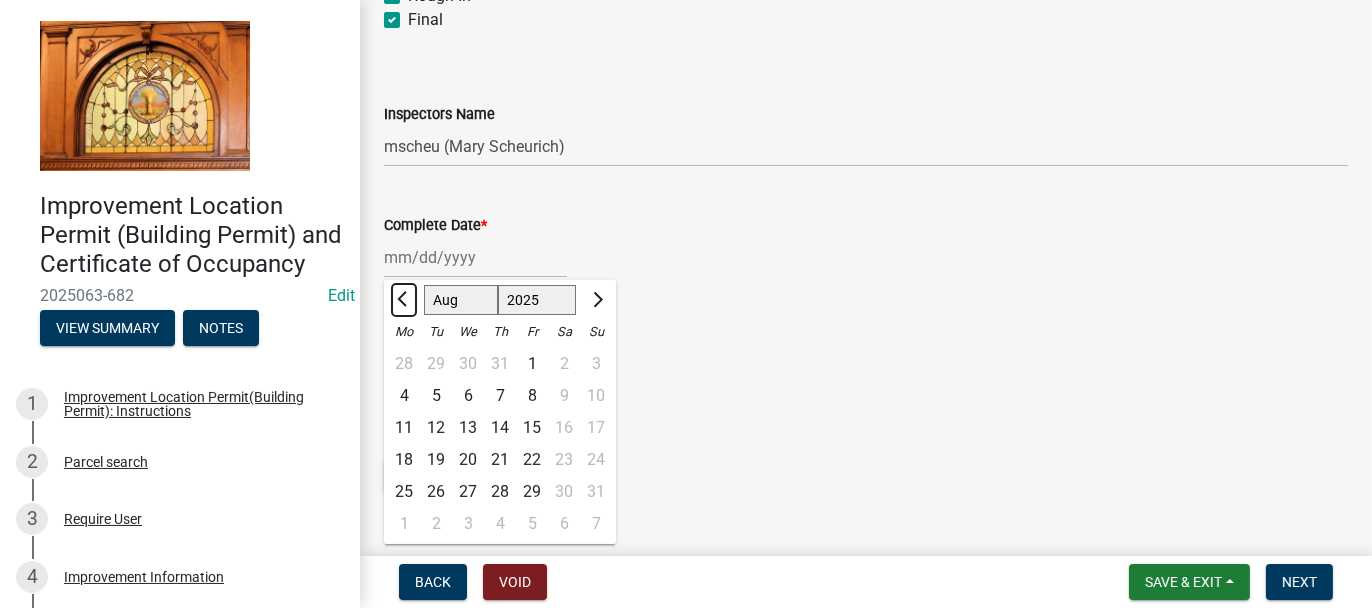 click 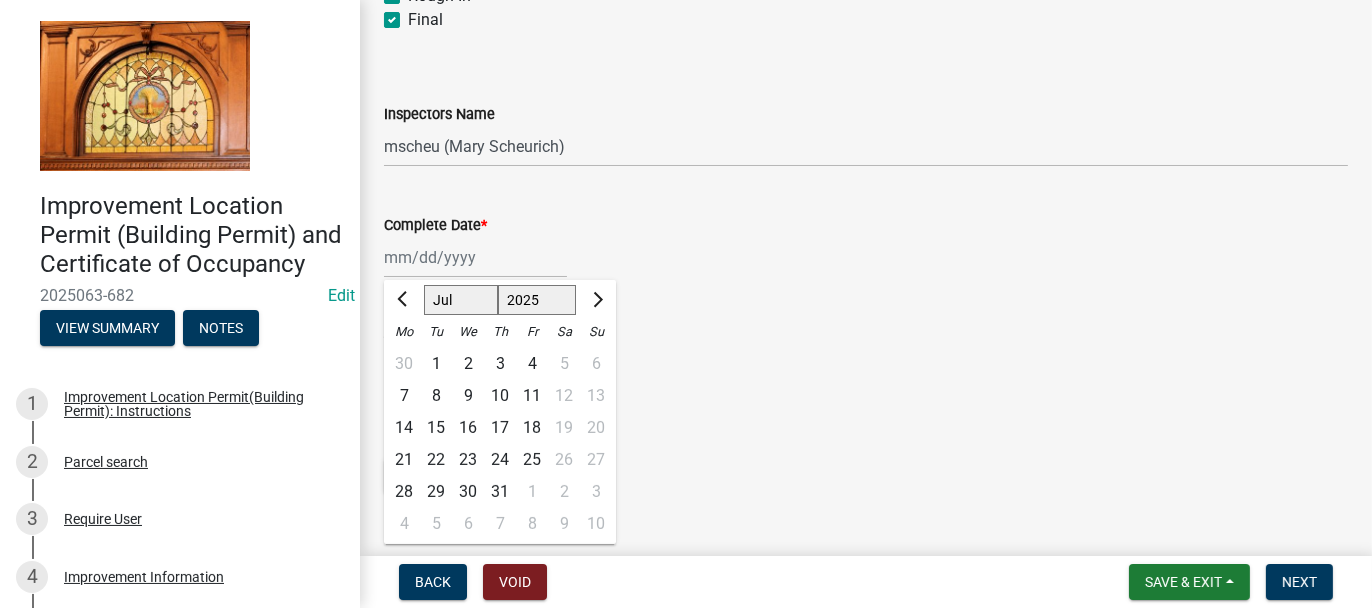 click on "29" 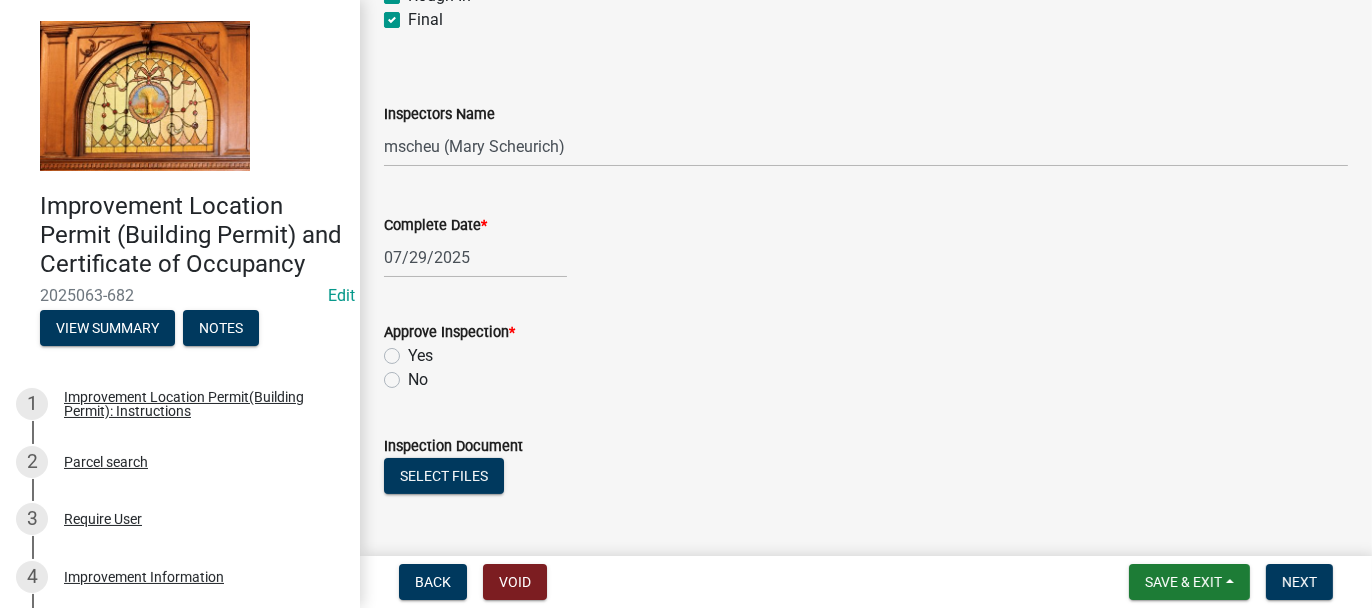 click on "Yes" 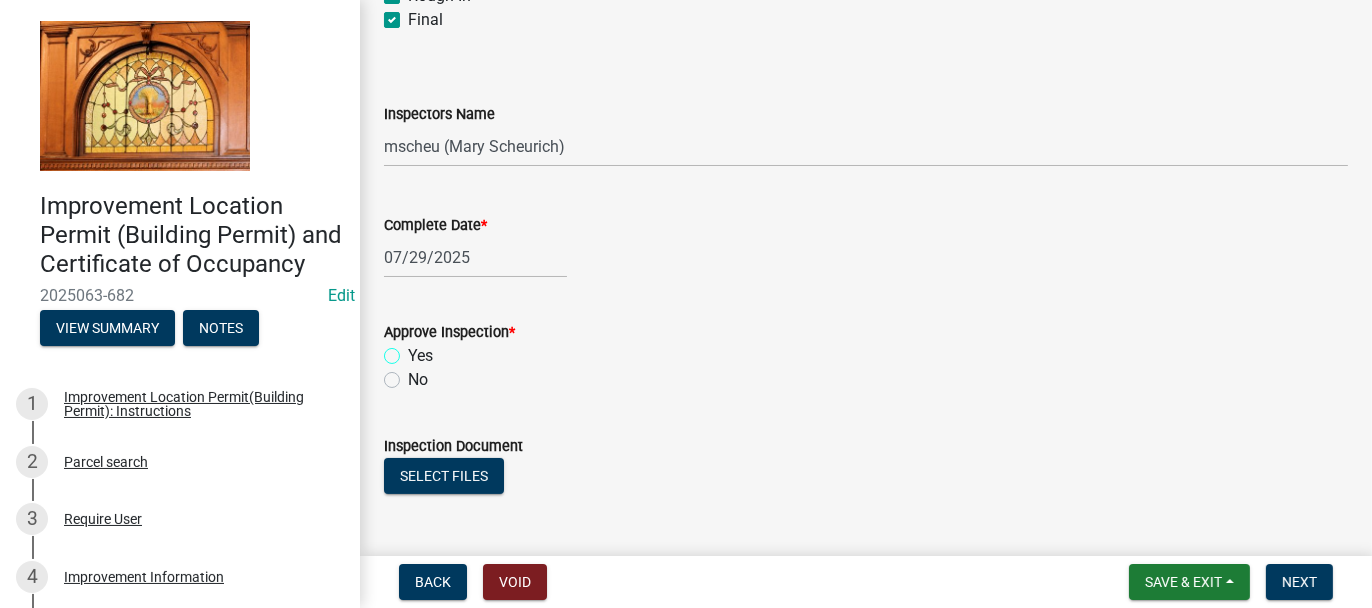 click on "Yes" at bounding box center (414, 350) 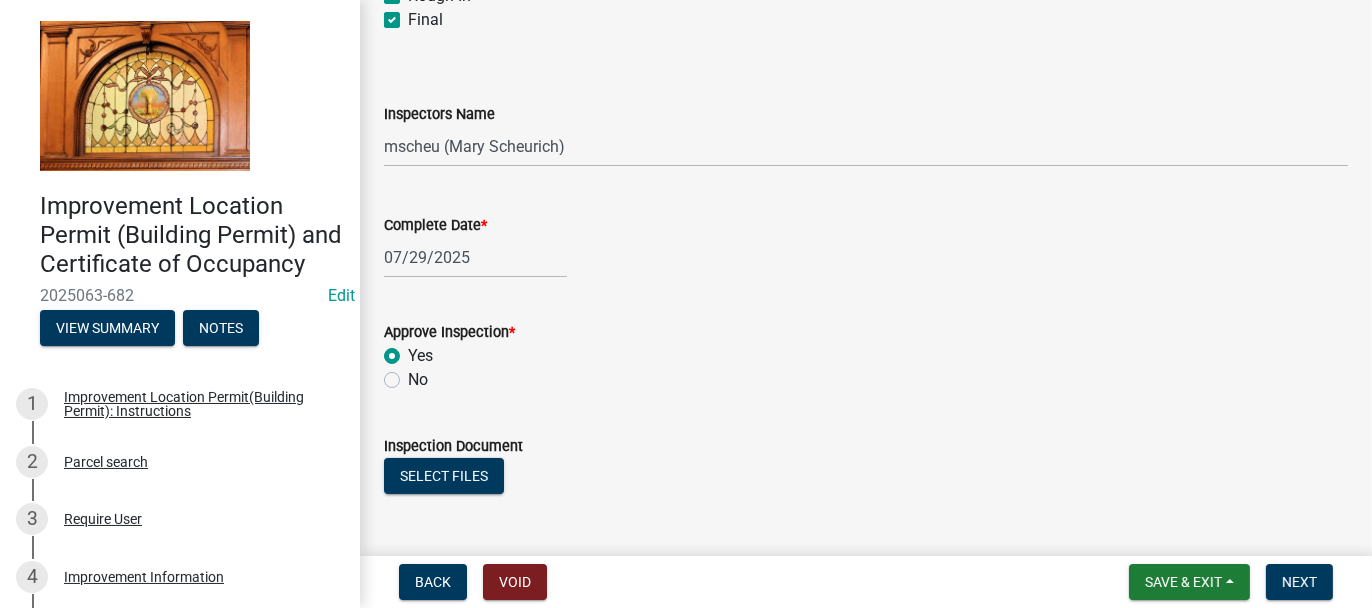 radio on "true" 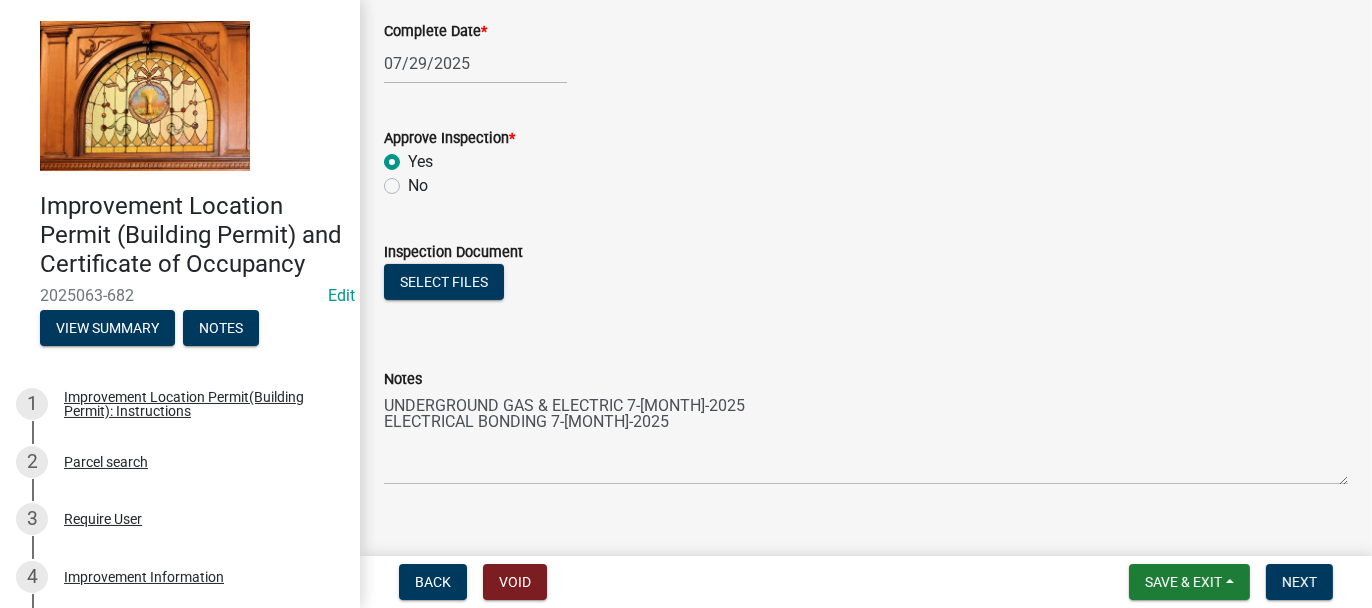 scroll, scrollTop: 400, scrollLeft: 0, axis: vertical 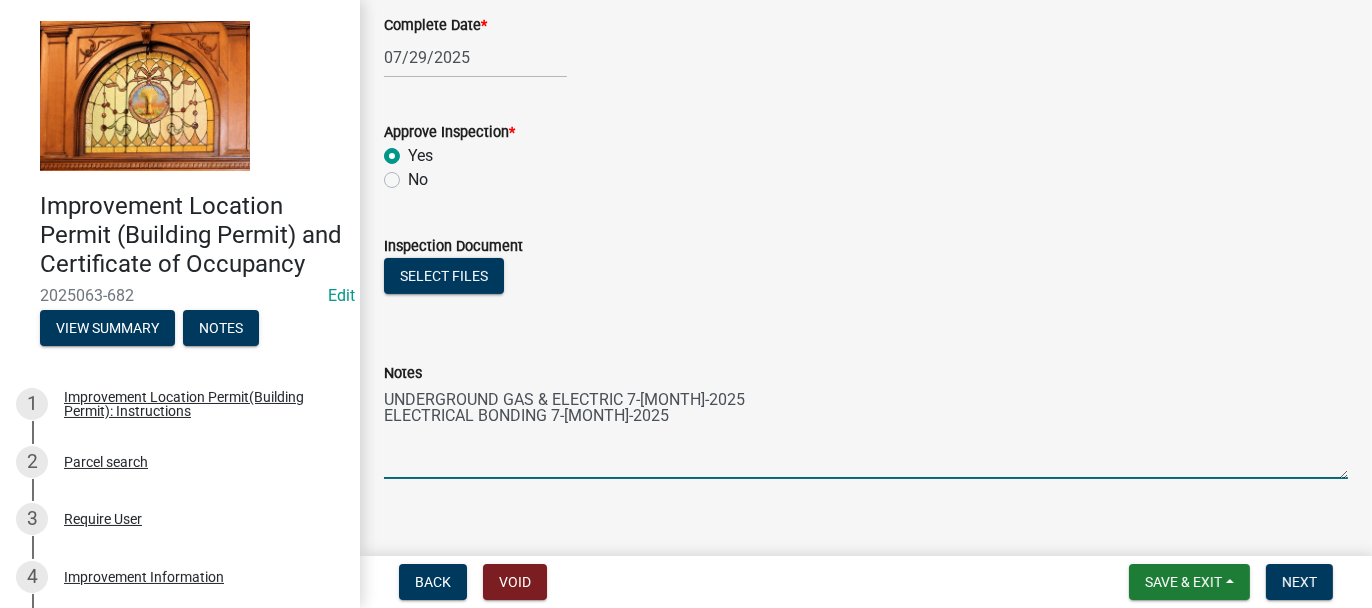 click on "UNDERGROUND GAS & ELECTRIC 7-[MONTH]-2025
ELECTRICAL BONDING 7-[MONTH]-2025" at bounding box center [866, 432] 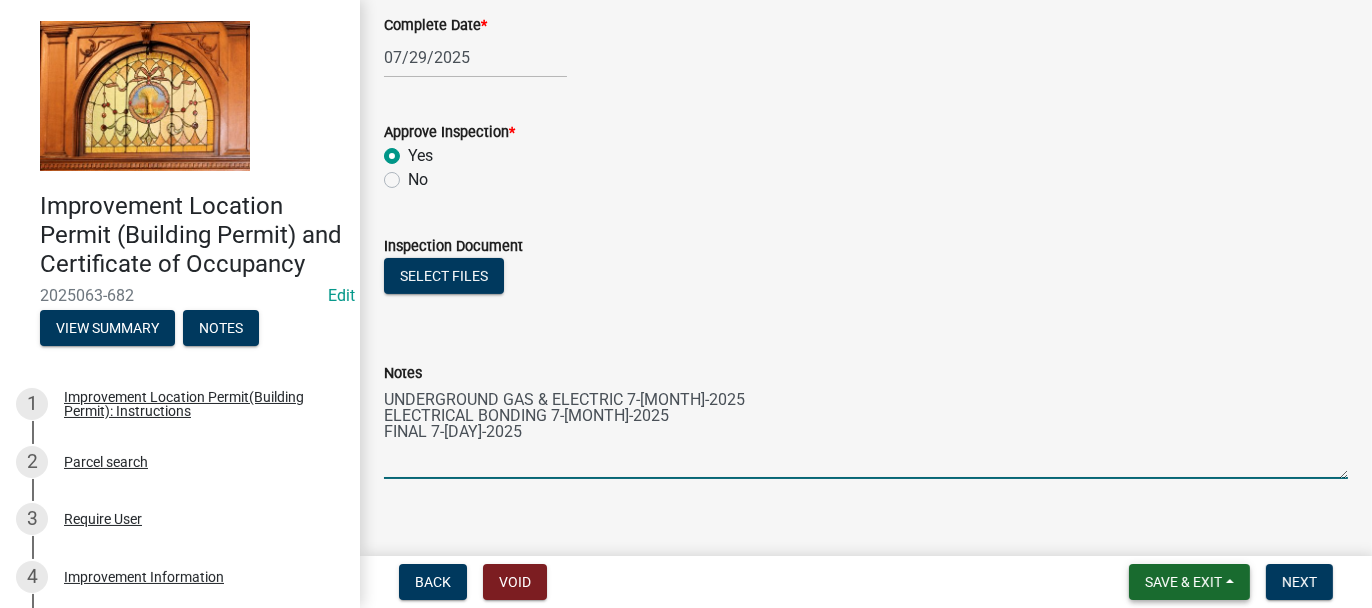 type on "UNDERGROUND GAS & ELECTRIC 7-[MONTH]-2025
ELECTRICAL BONDING 7-[MONTH]-2025
FINAL 7-[DAY]-2025" 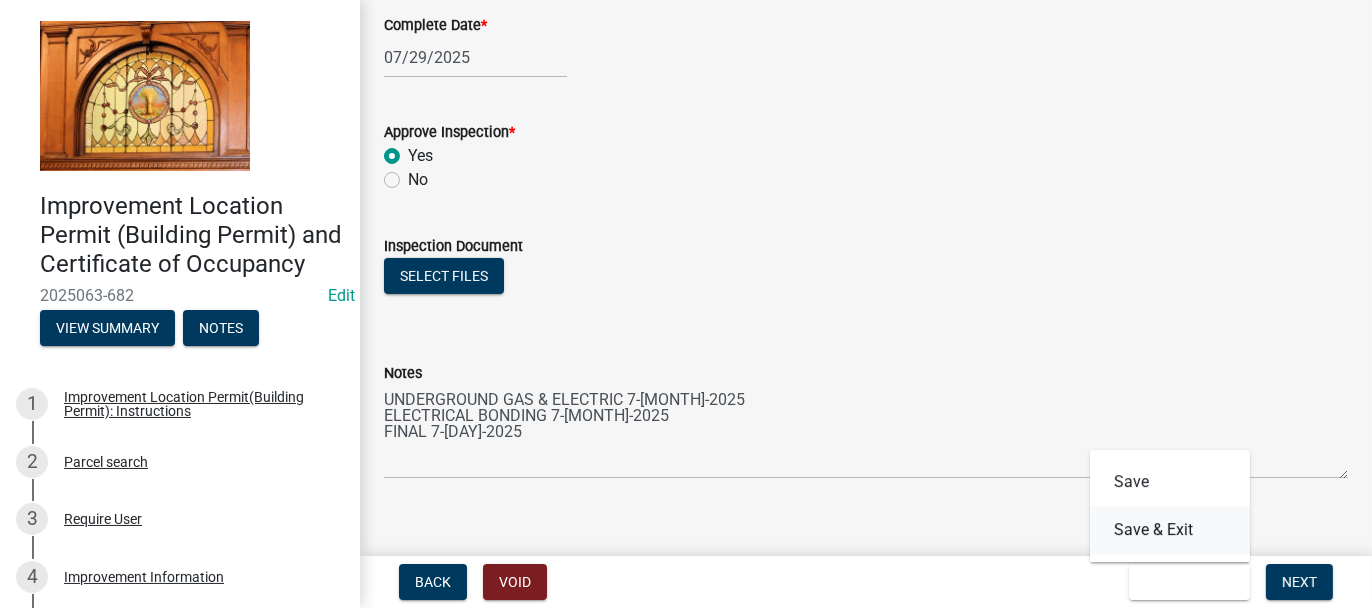 click on "Save & Exit" at bounding box center (1170, 530) 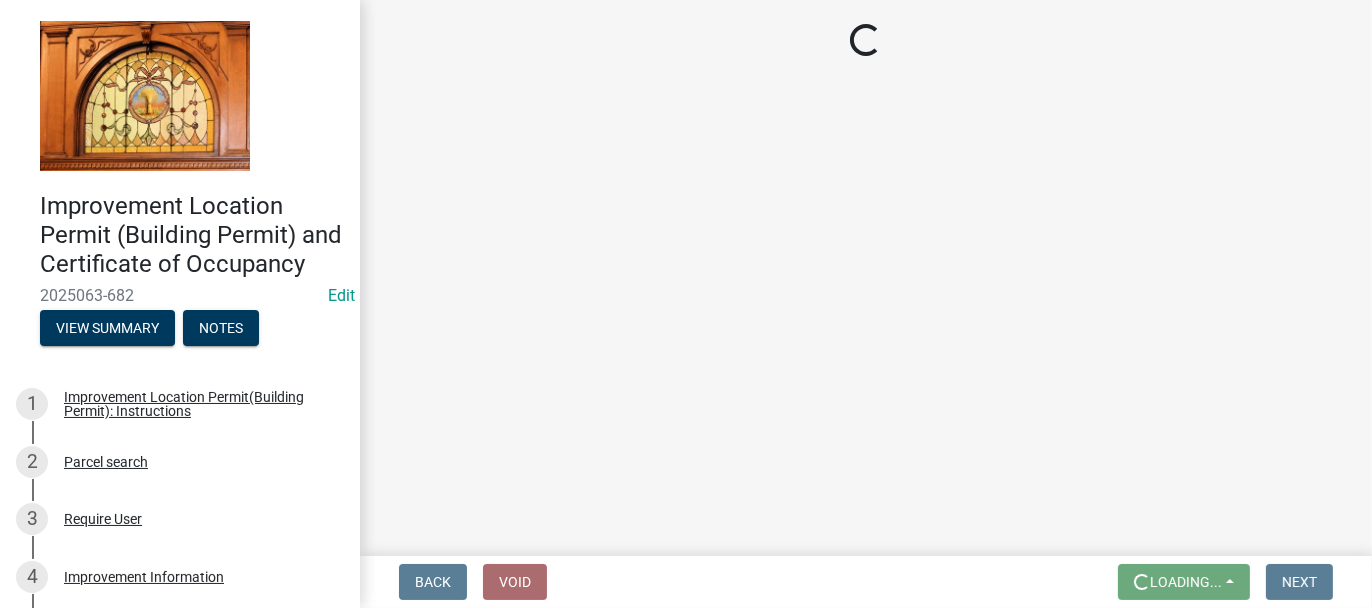 scroll, scrollTop: 0, scrollLeft: 0, axis: both 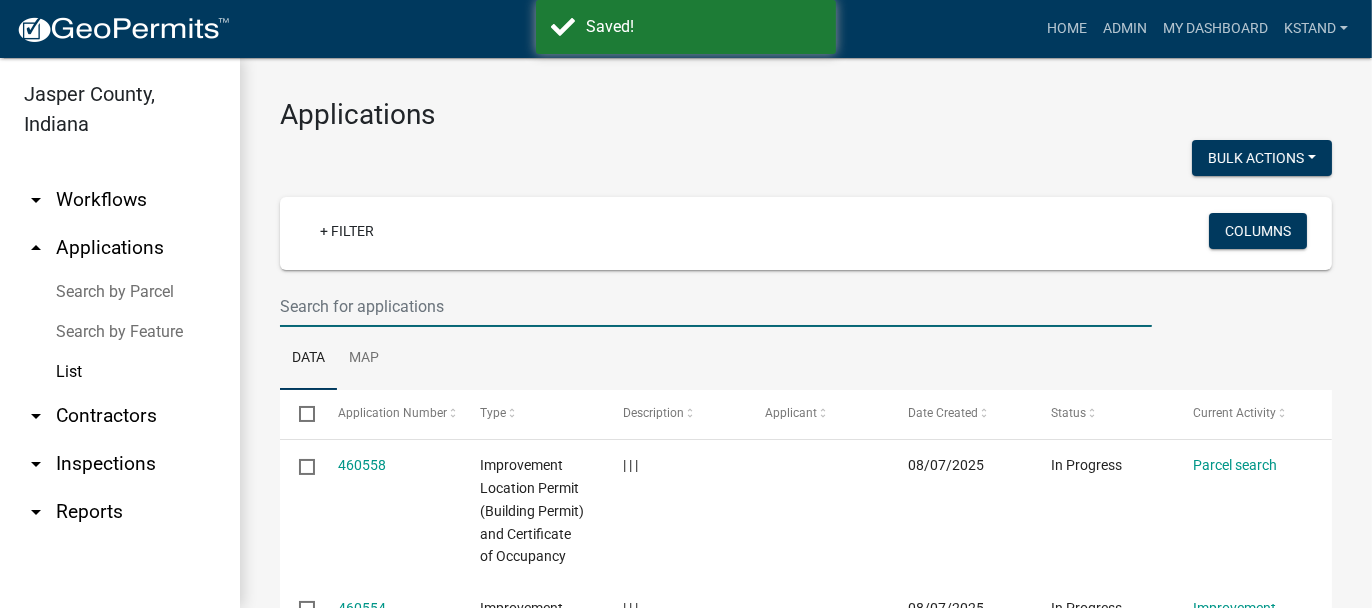 click at bounding box center [716, 306] 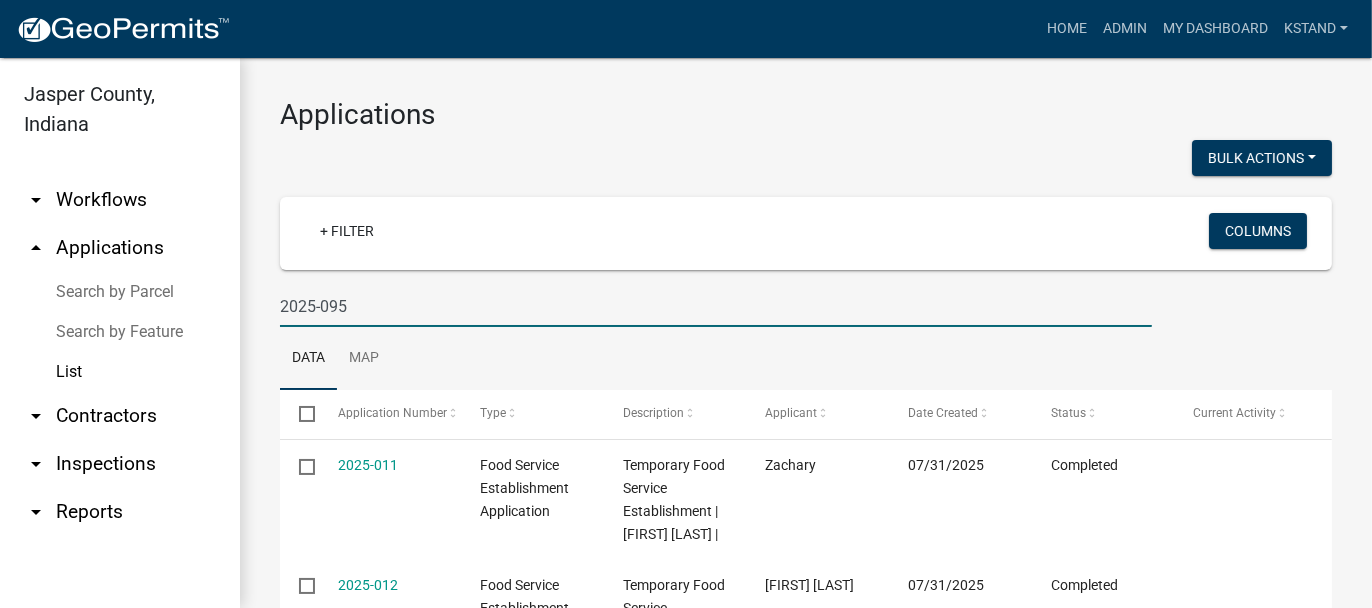 type on "2025-095" 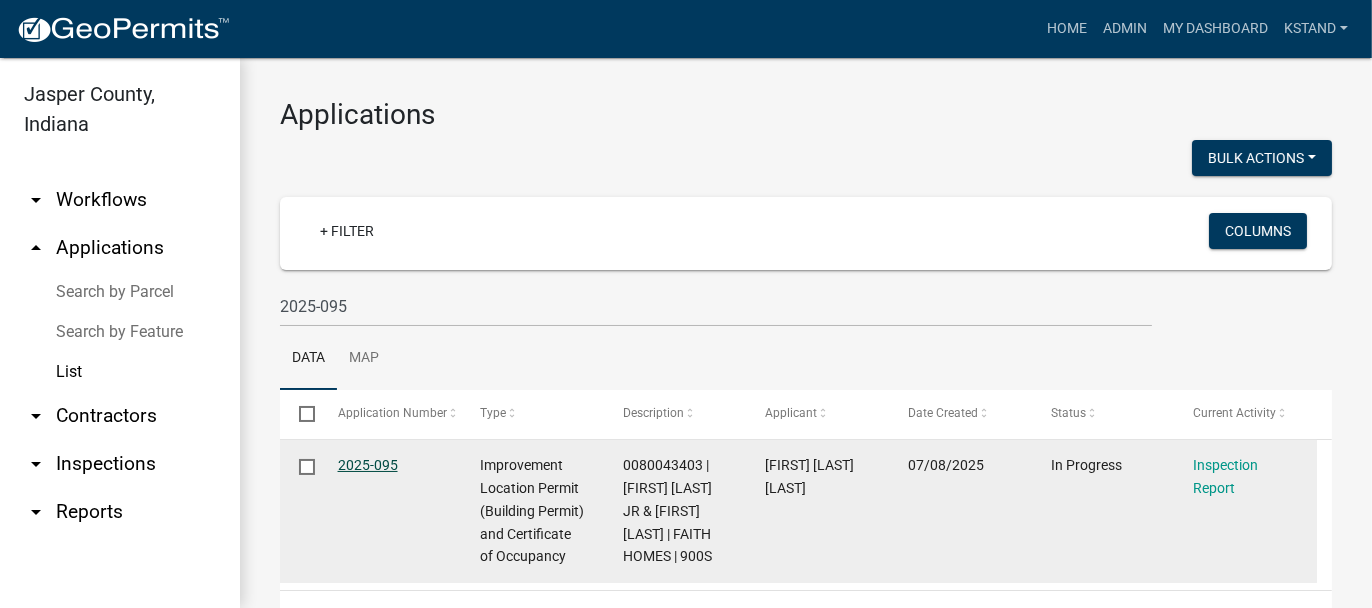 click on "2025-095" 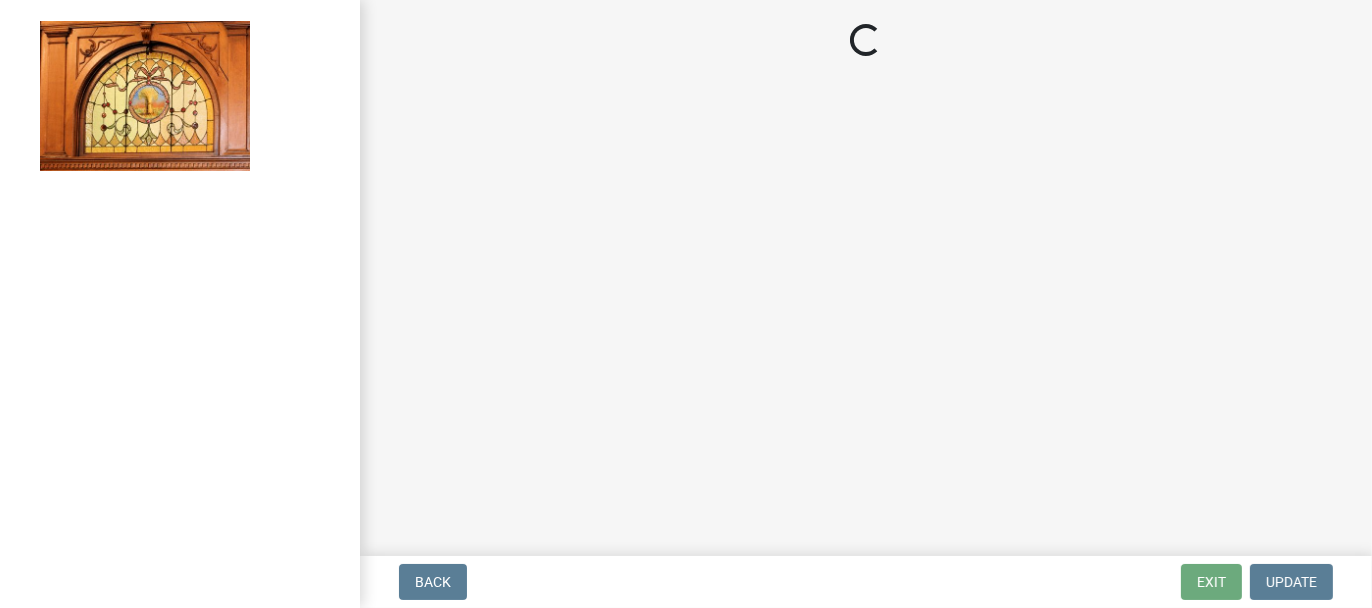select on "62bb873c-c571-4454-ac8a-8c216551e2a3" 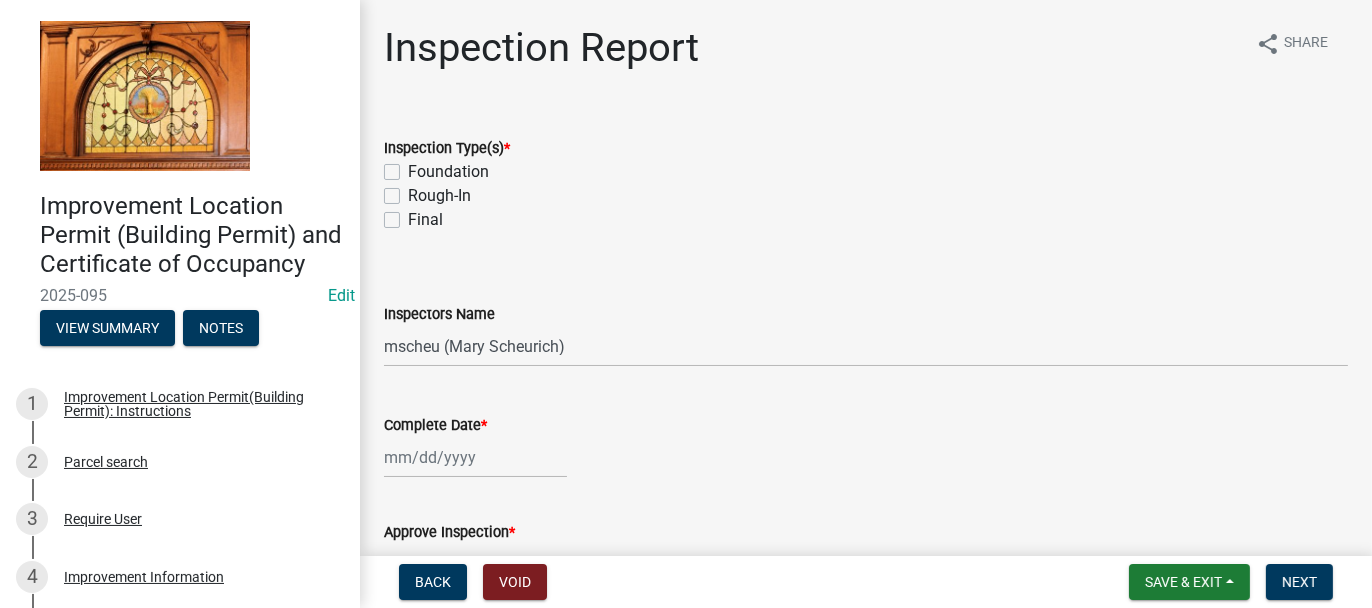 click on "Foundation" 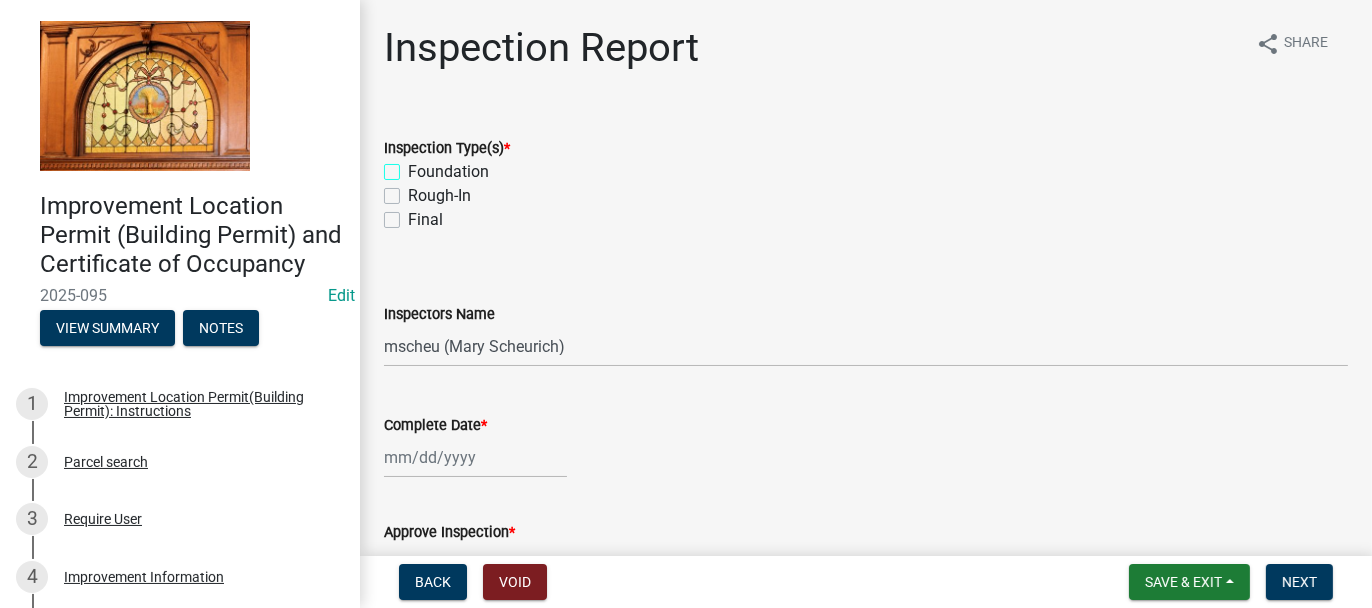 click on "Foundation" at bounding box center (414, 166) 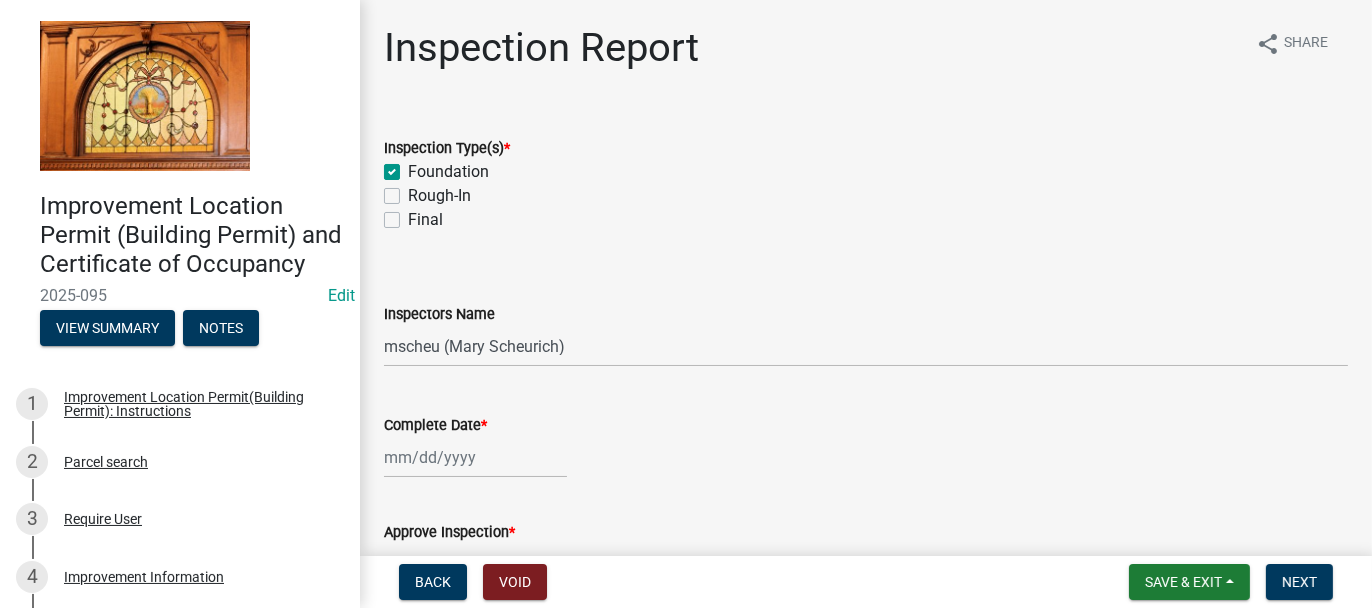 checkbox on "true" 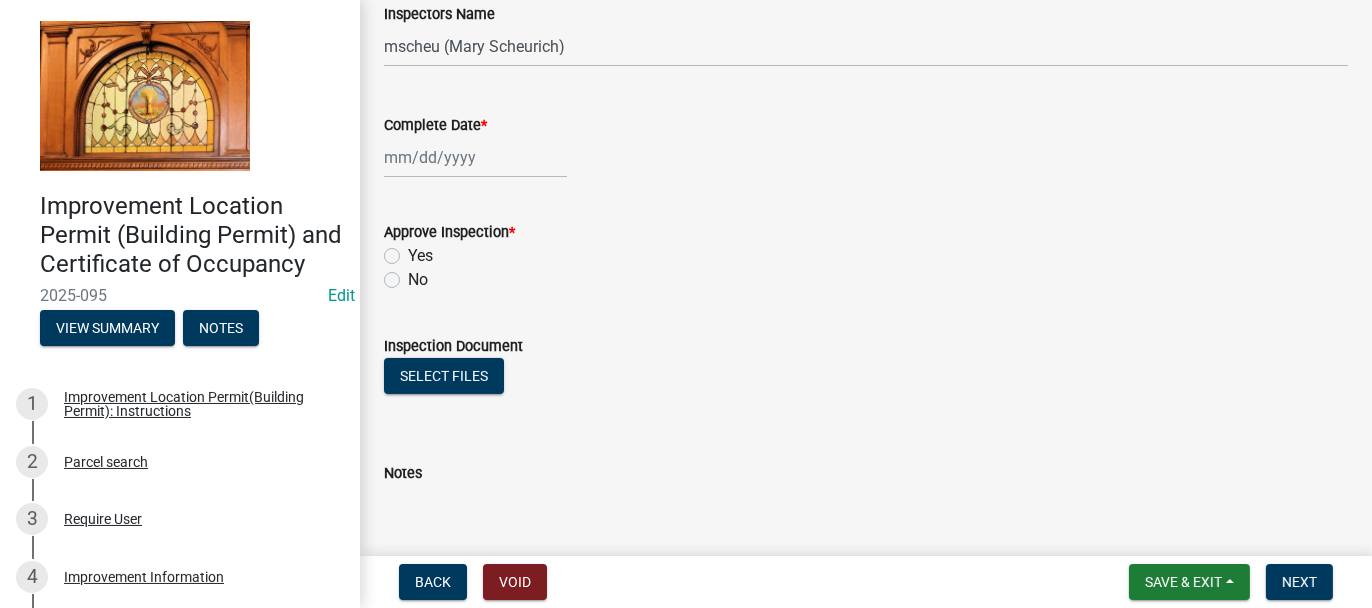 scroll, scrollTop: 424, scrollLeft: 0, axis: vertical 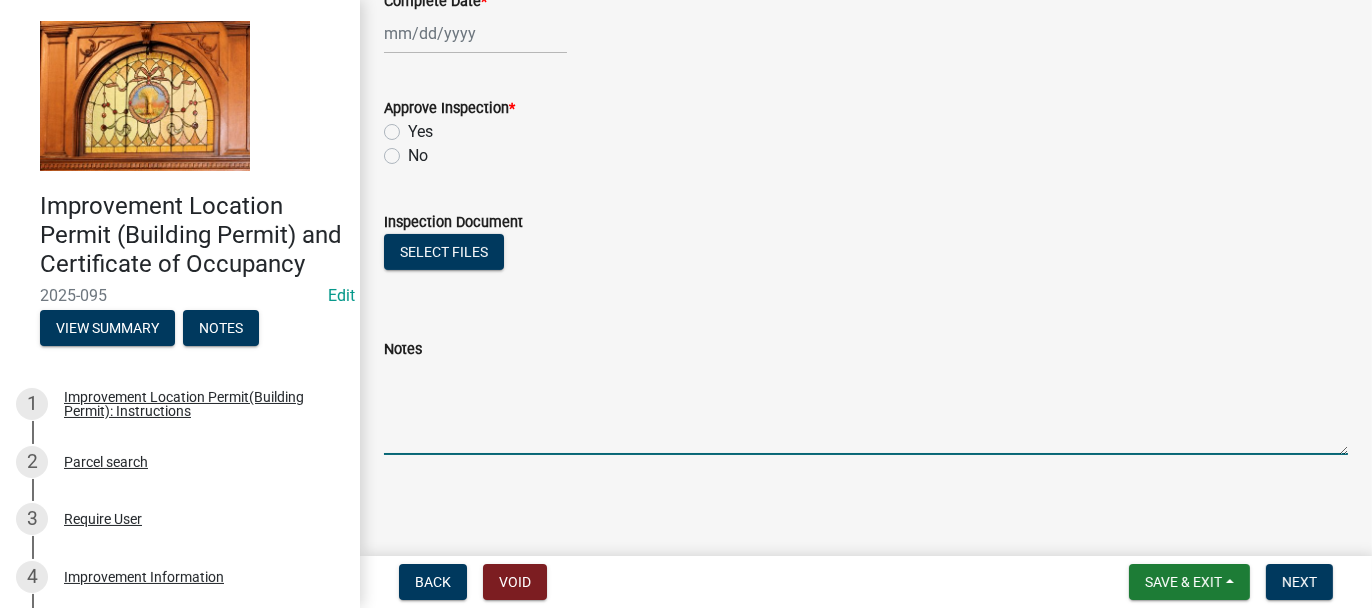 click on "Notes" at bounding box center [866, 408] 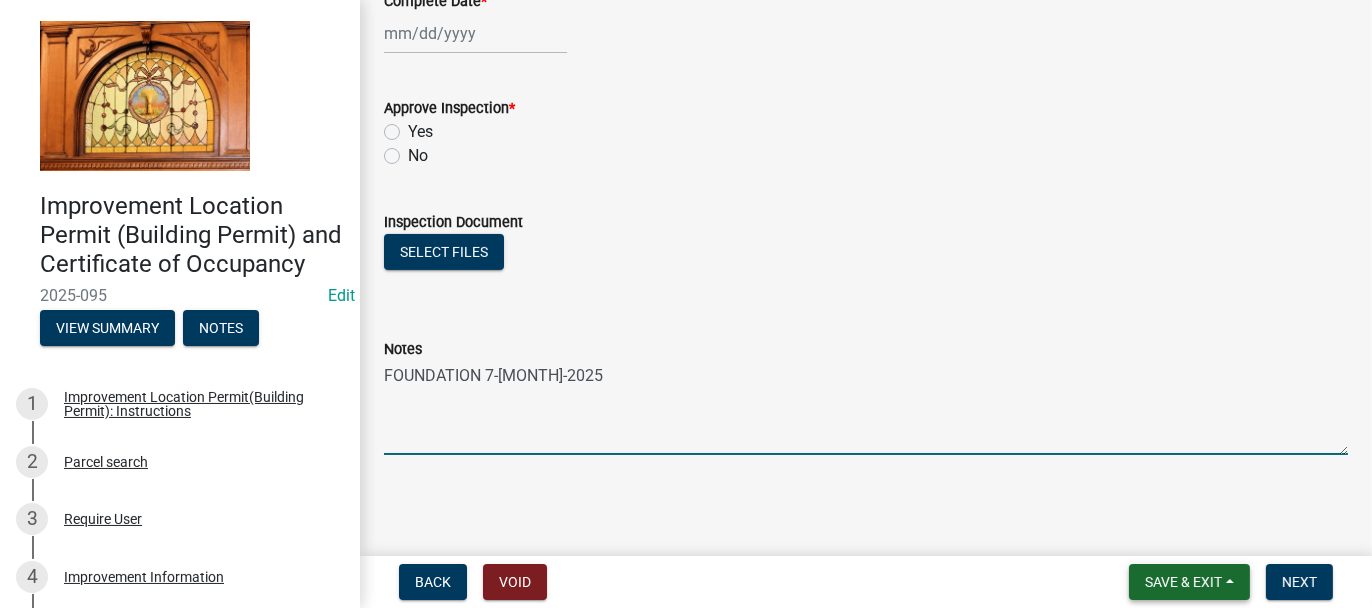 type on "FOUNDATION 7-[MONTH]-2025" 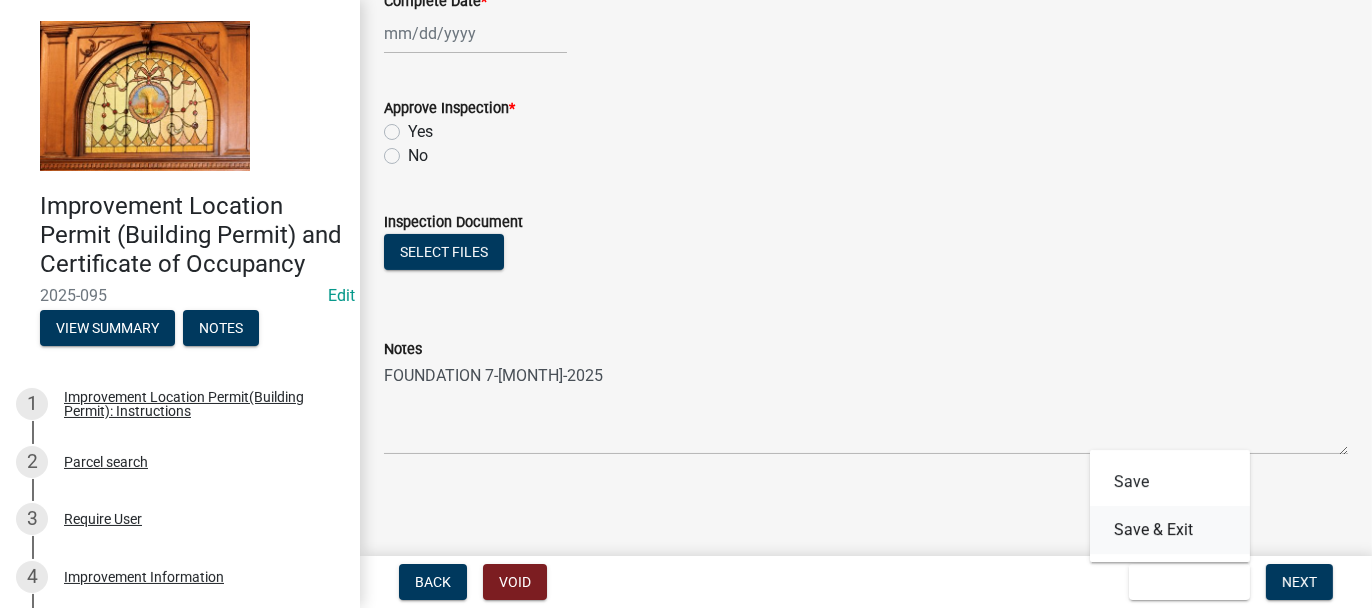 click on "Save & Exit" at bounding box center [1170, 530] 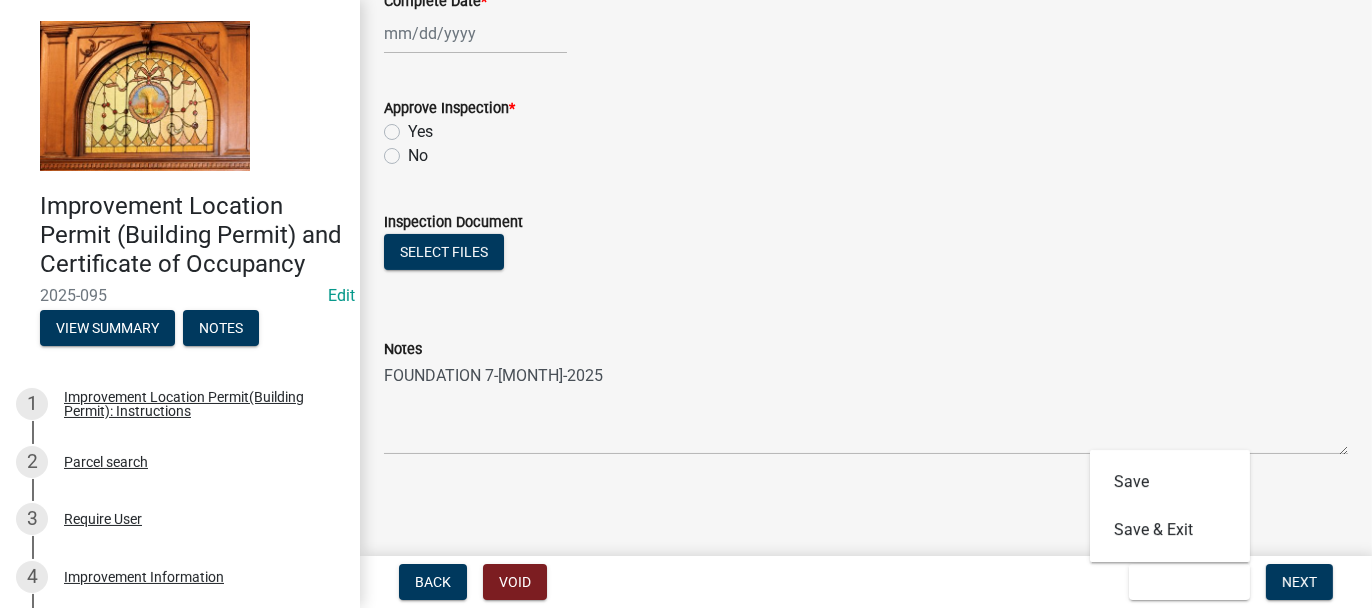 scroll, scrollTop: 0, scrollLeft: 0, axis: both 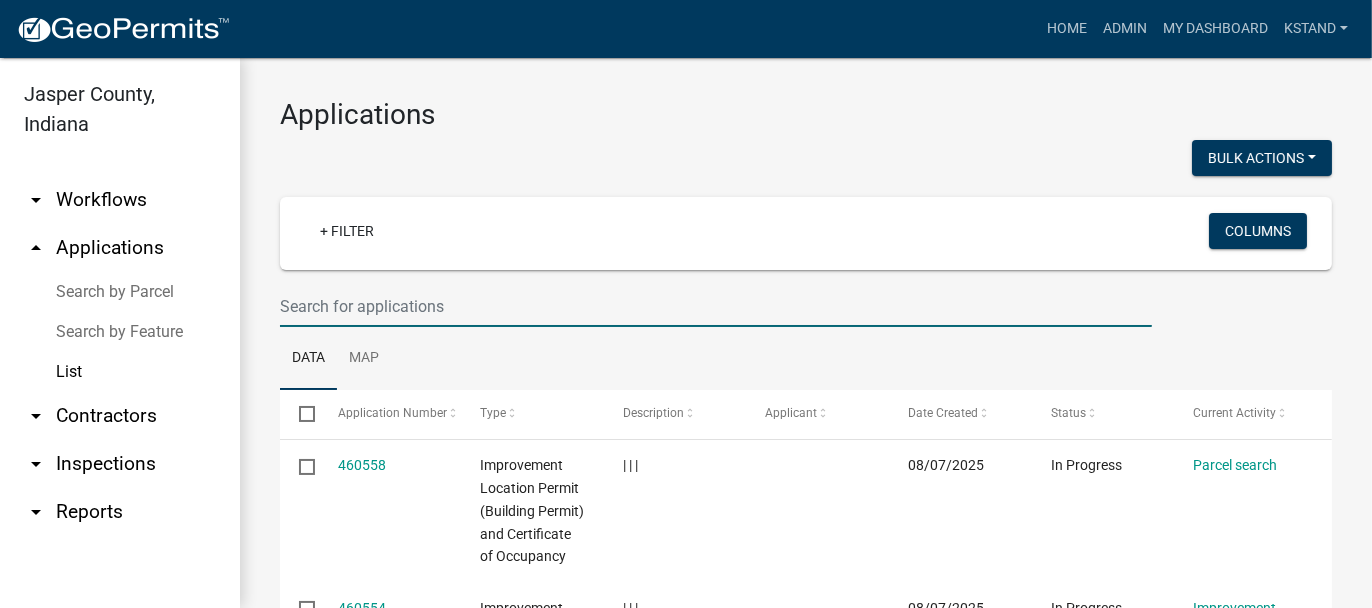 click at bounding box center (716, 306) 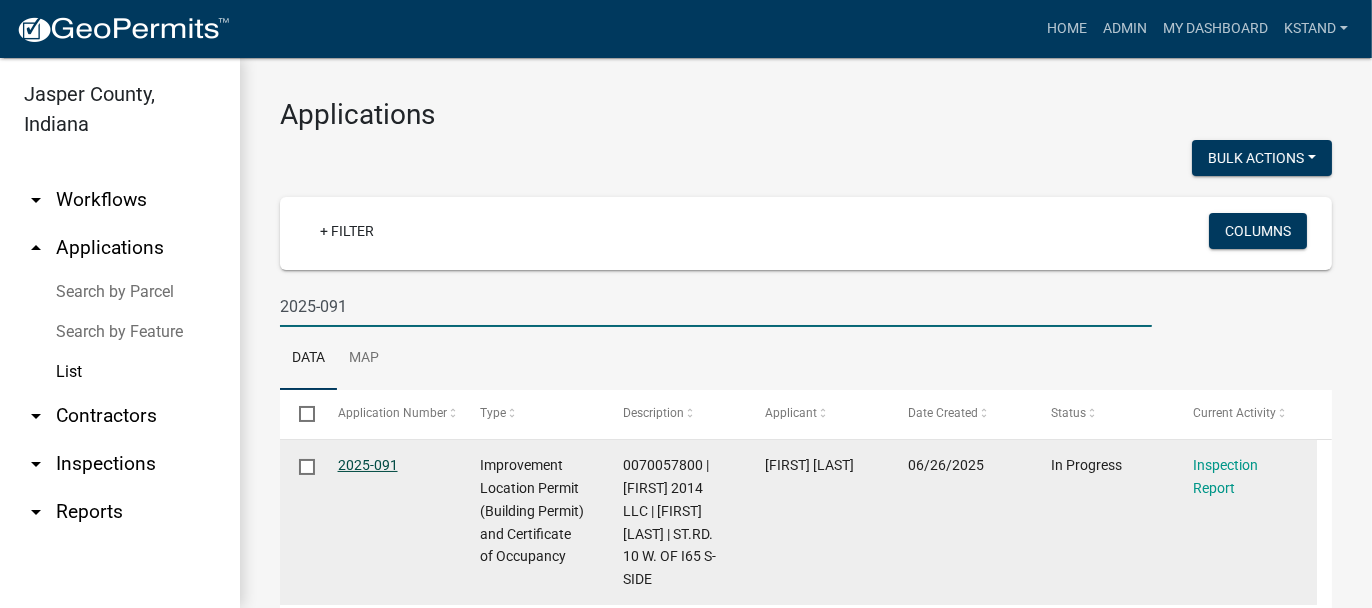 type on "2025-091" 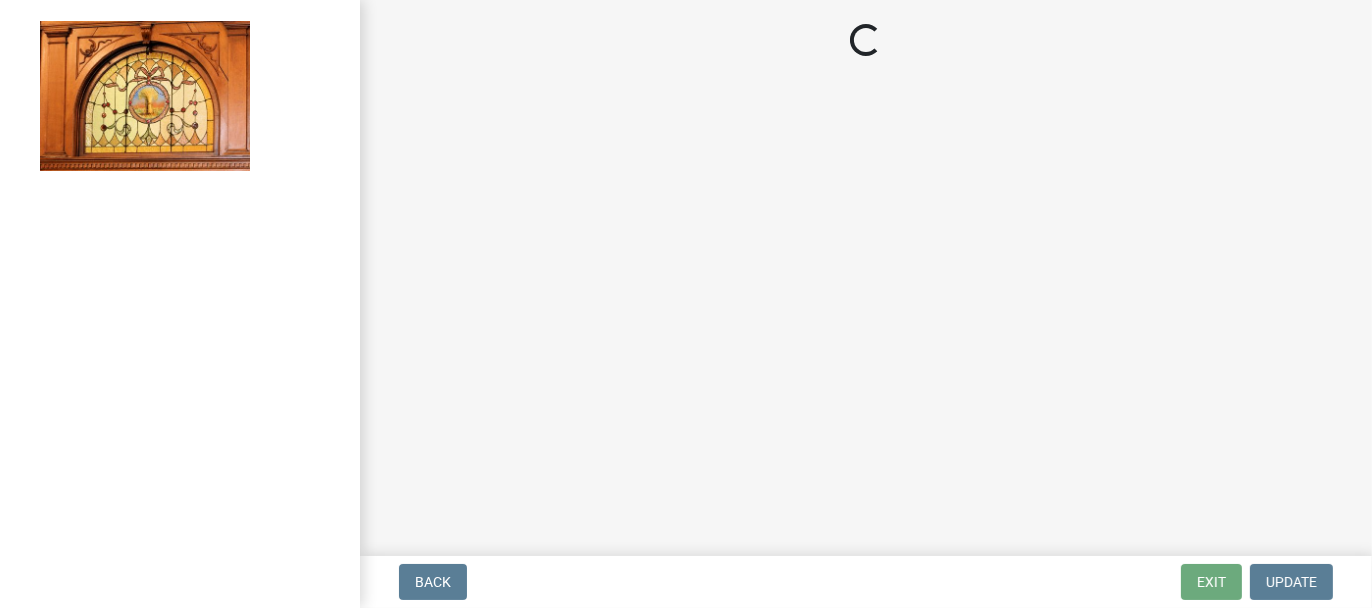 select on "62bb873c-c571-4454-ac8a-8c216551e2a3" 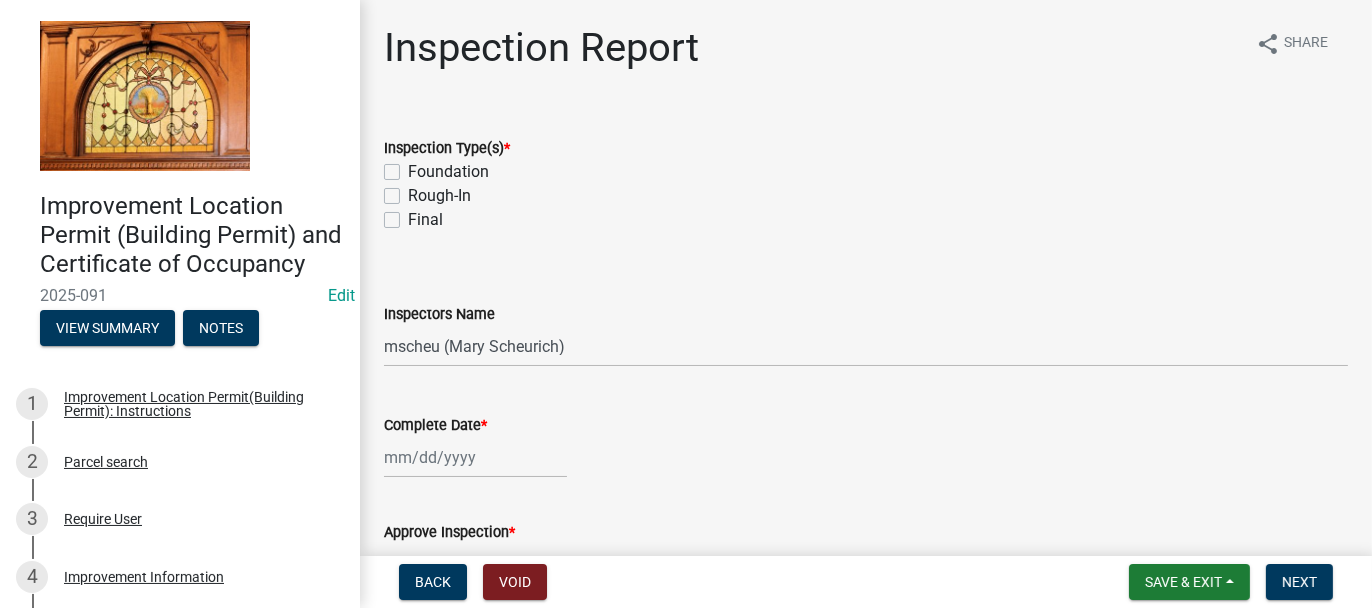 click on "Foundation" 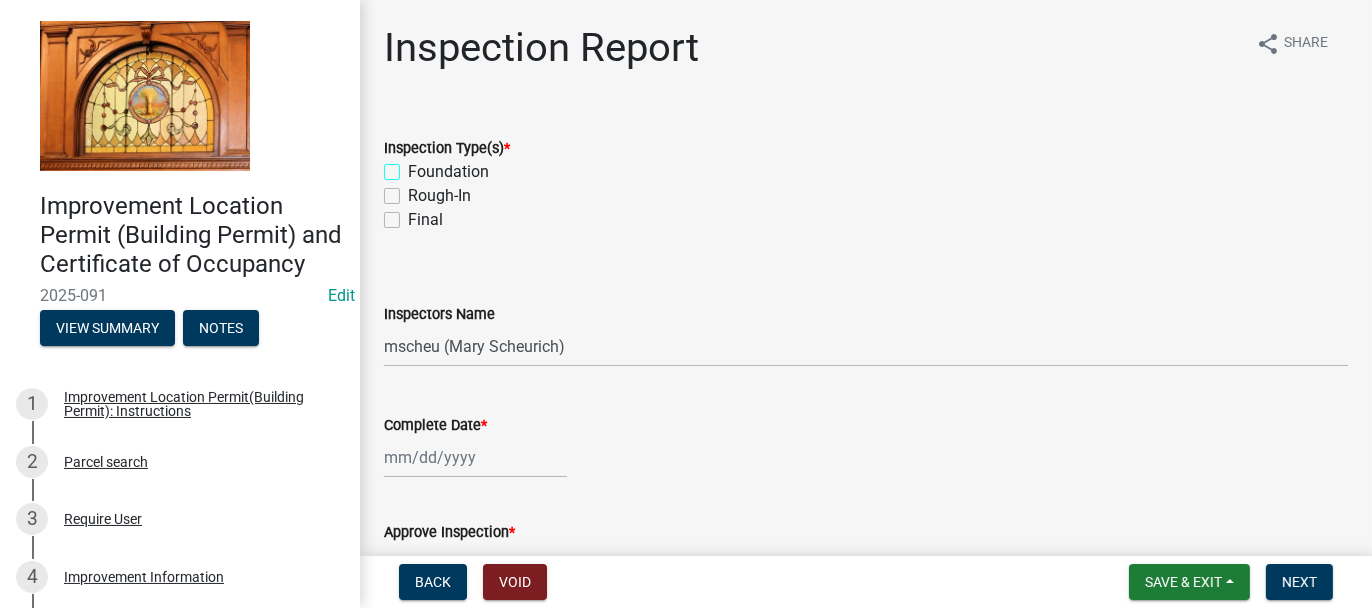 click on "Foundation" at bounding box center [414, 166] 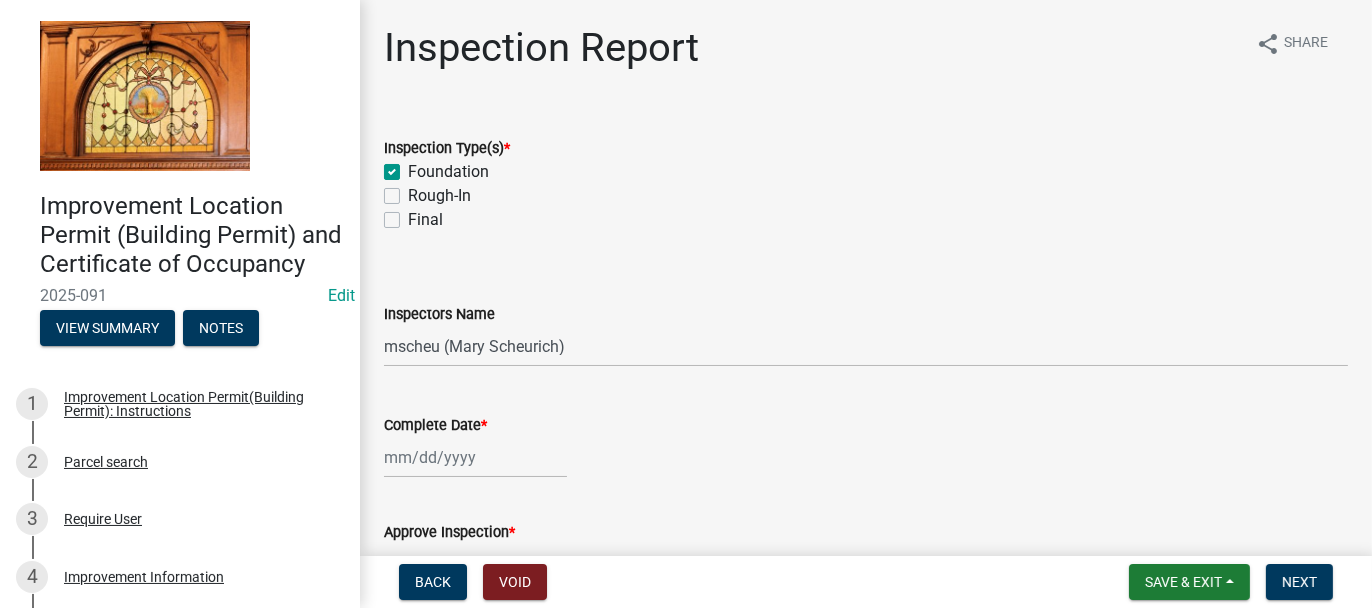 checkbox on "true" 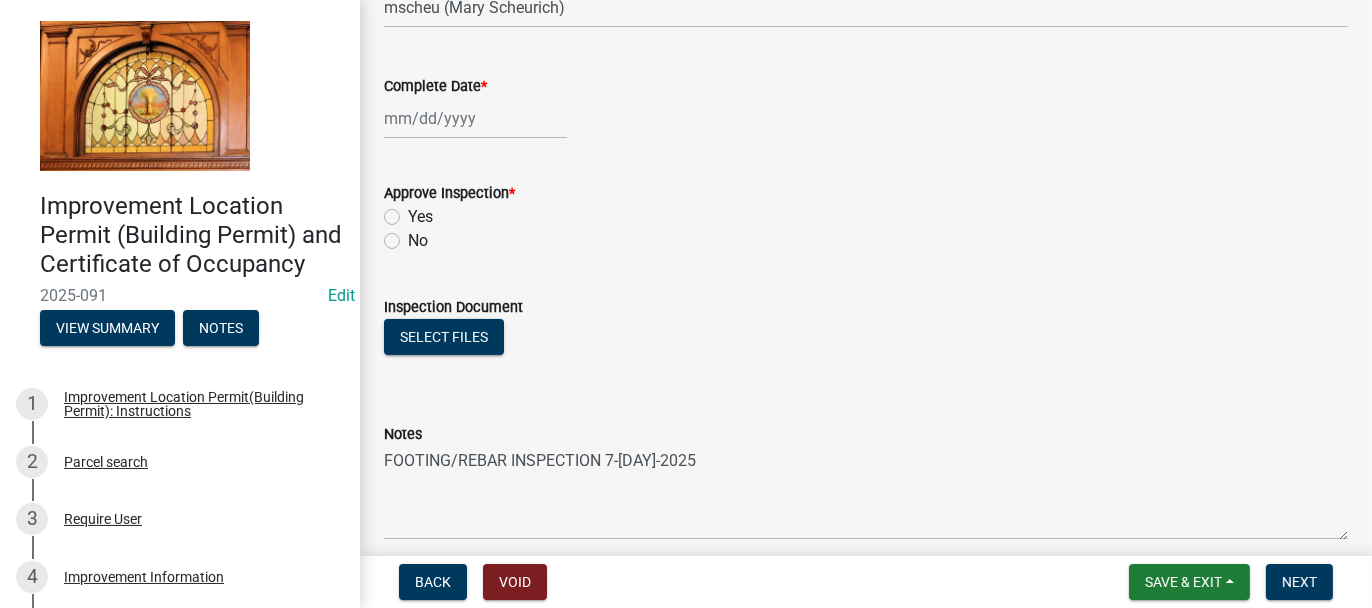 scroll, scrollTop: 400, scrollLeft: 0, axis: vertical 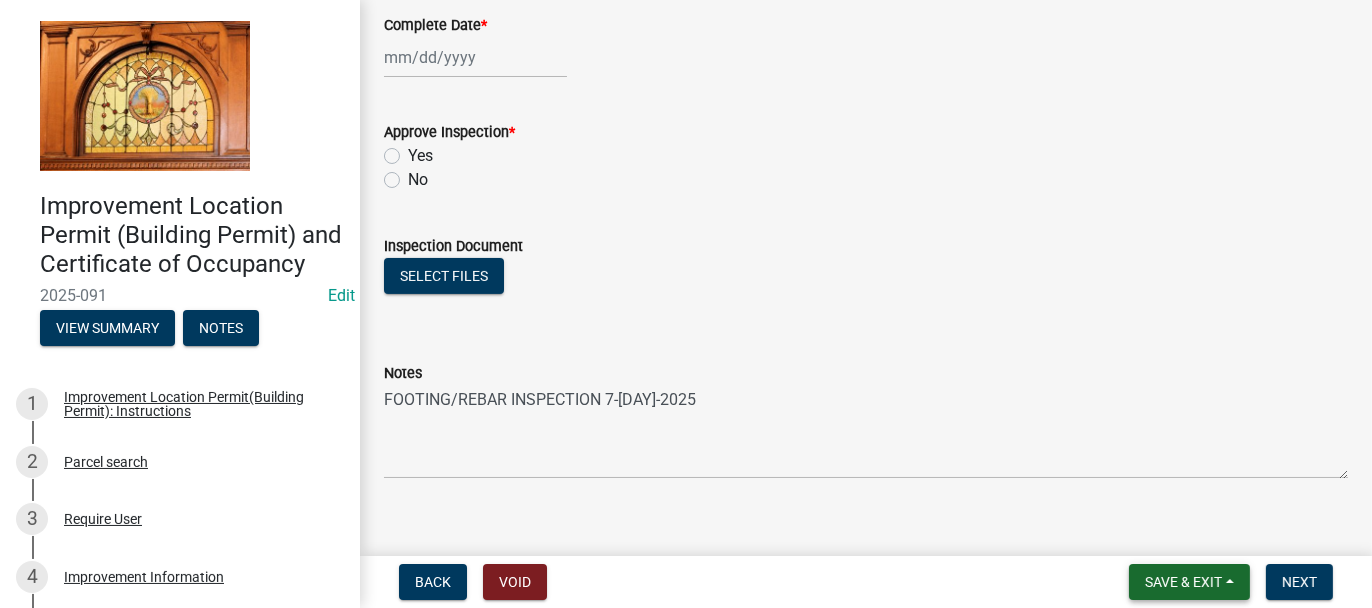 click on "Save & Exit" at bounding box center [1183, 582] 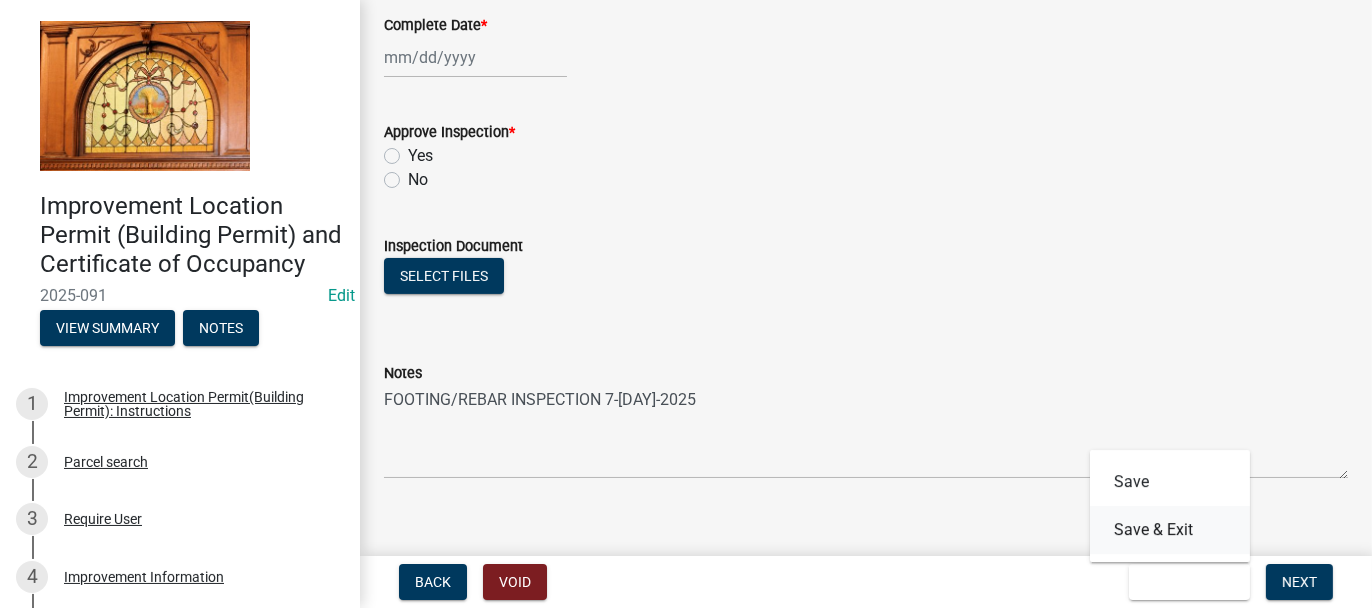 click on "Save & Exit" at bounding box center [1170, 530] 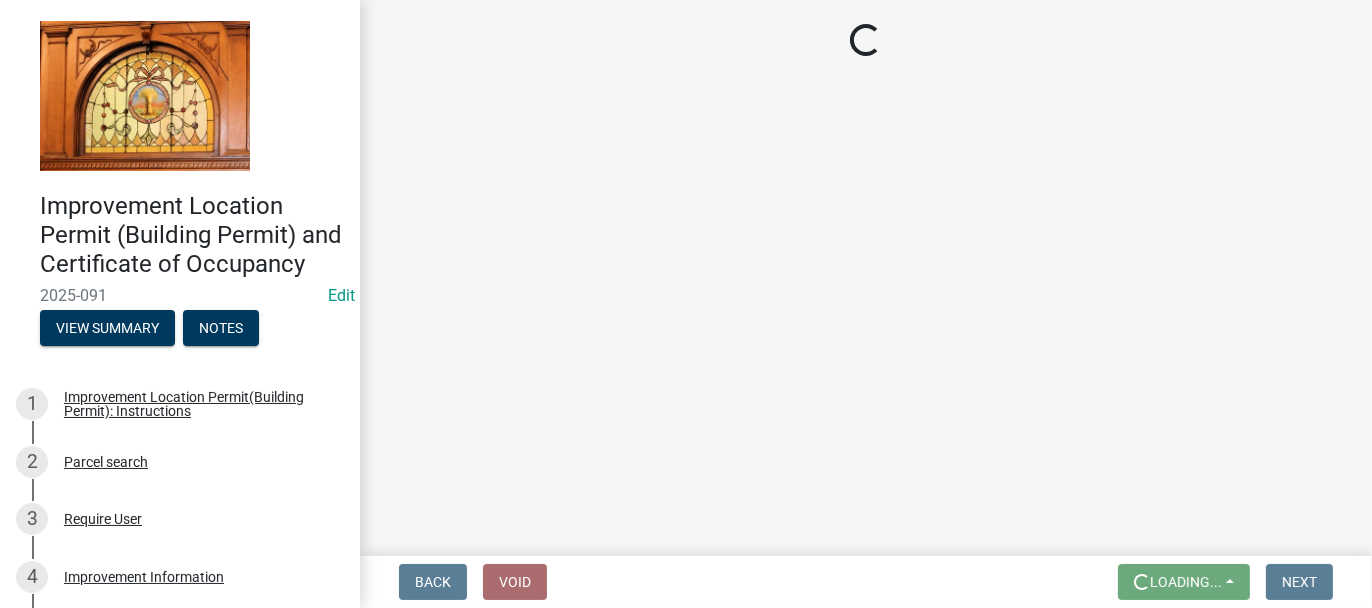 scroll, scrollTop: 0, scrollLeft: 0, axis: both 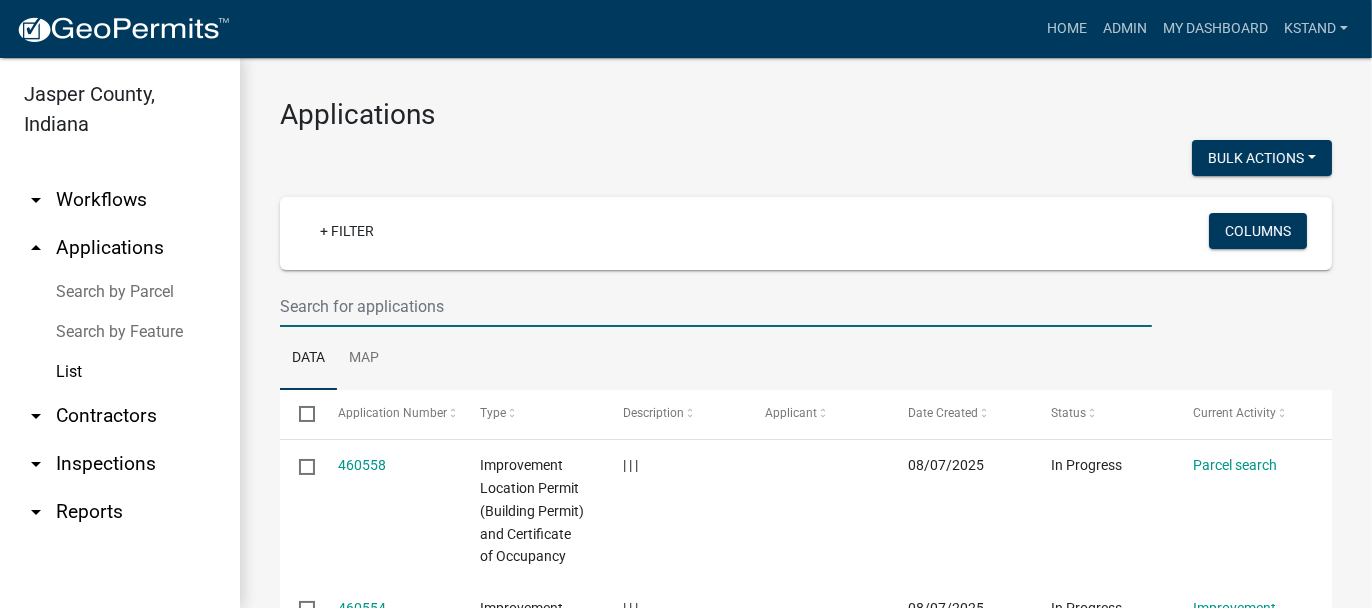 click at bounding box center [716, 306] 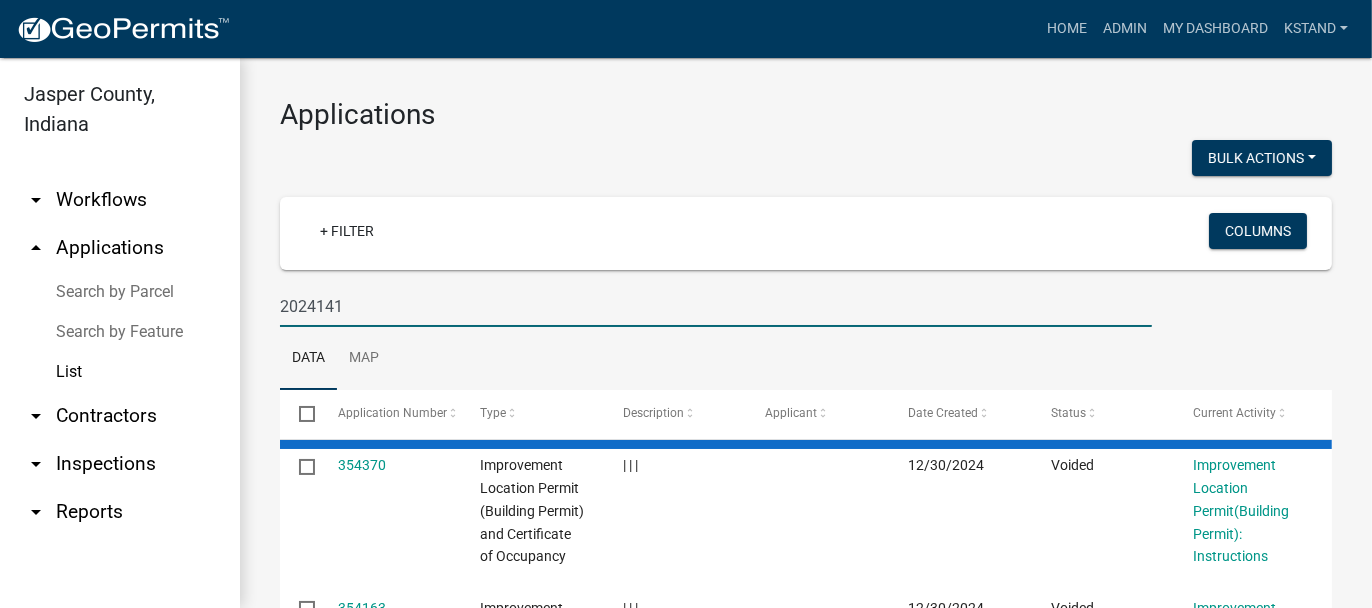 type on "2024141" 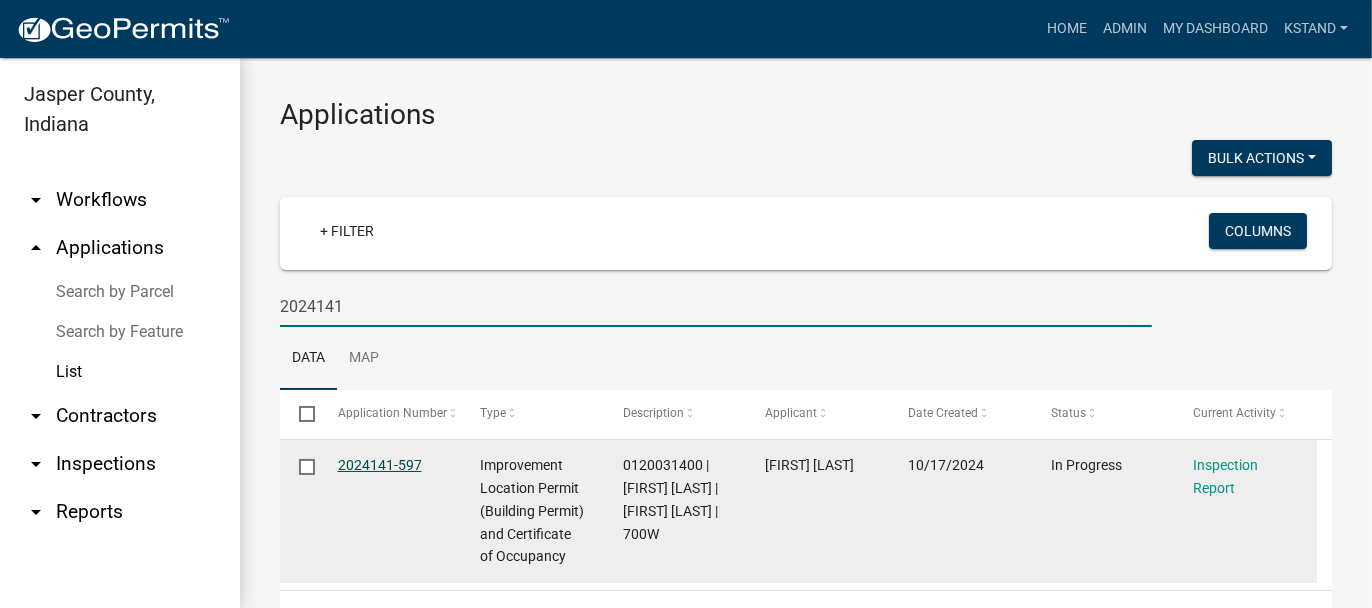 click on "2024141-597" 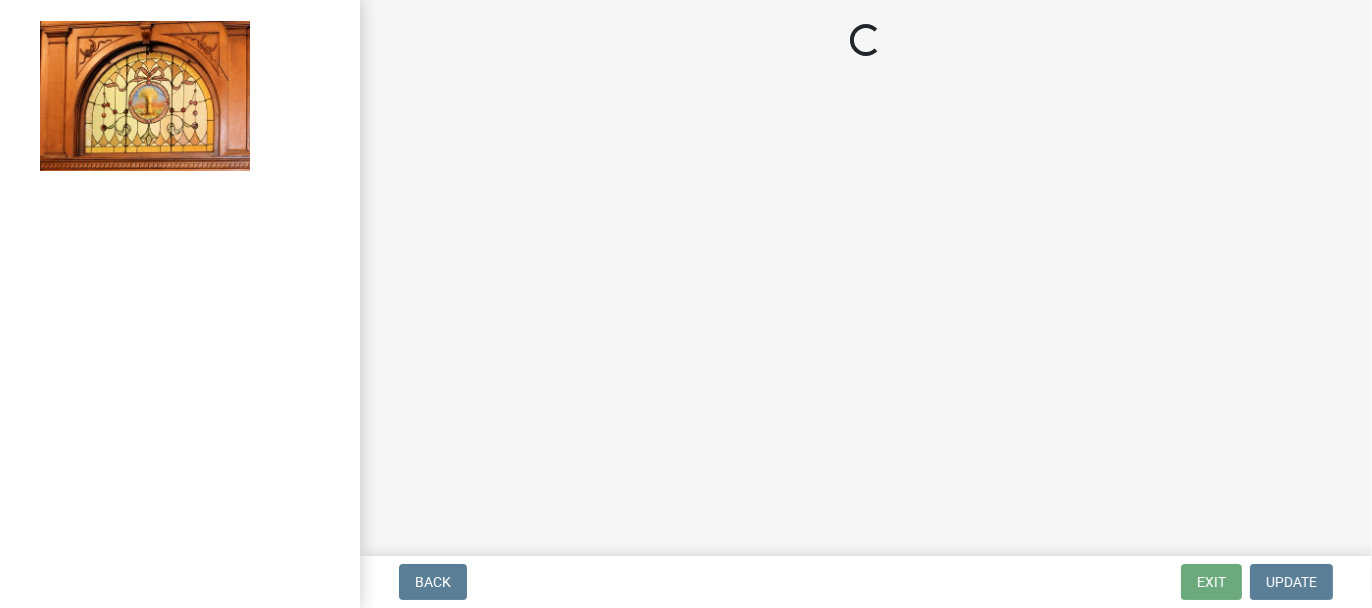 select on "62bb873c-c571-4454-ac8a-8c216551e2a3" 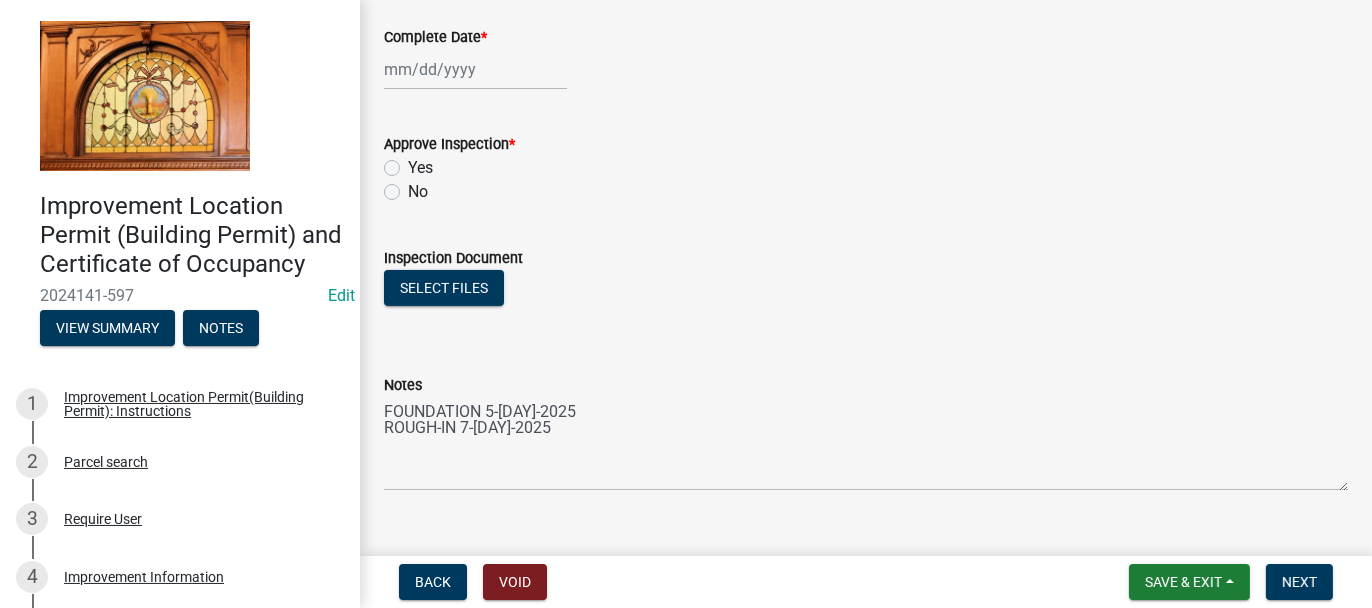 scroll, scrollTop: 400, scrollLeft: 0, axis: vertical 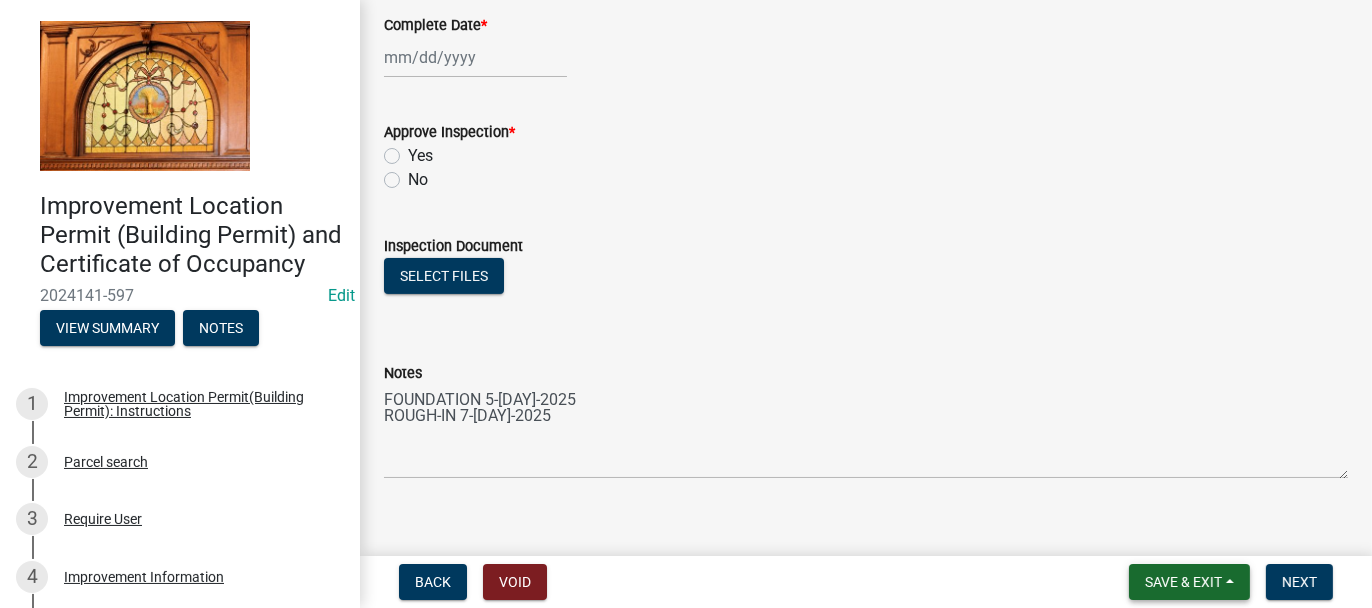 click on "Save & Exit" at bounding box center (1183, 582) 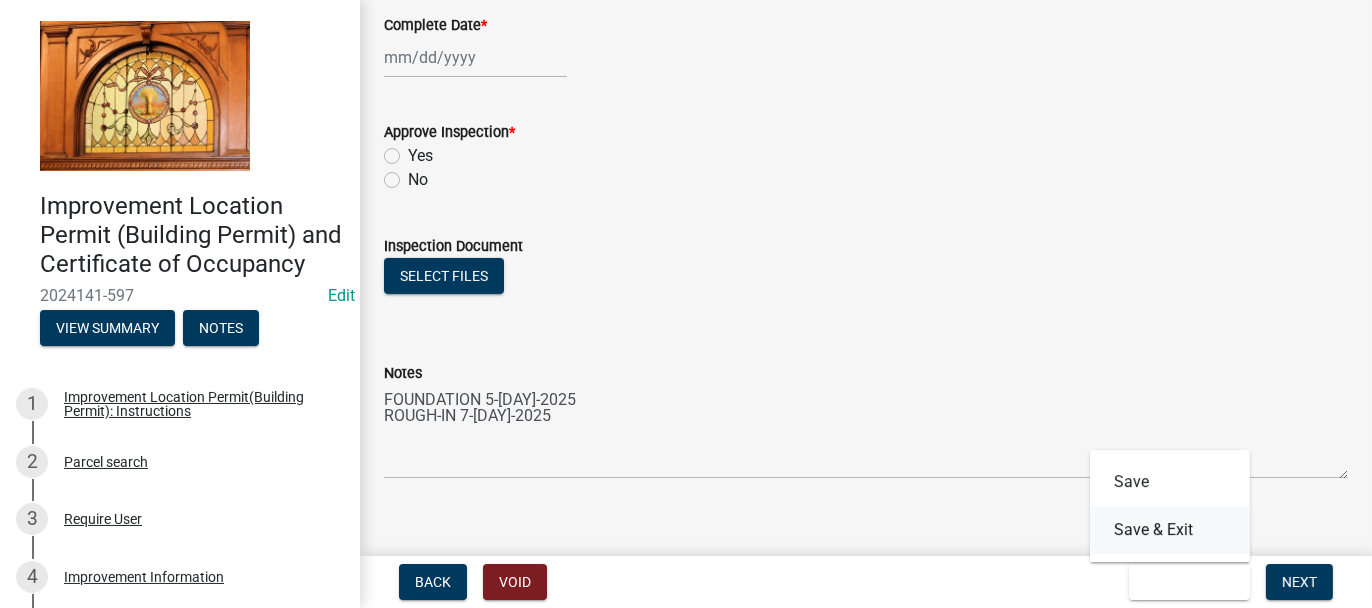 click on "Save & Exit" at bounding box center (1170, 530) 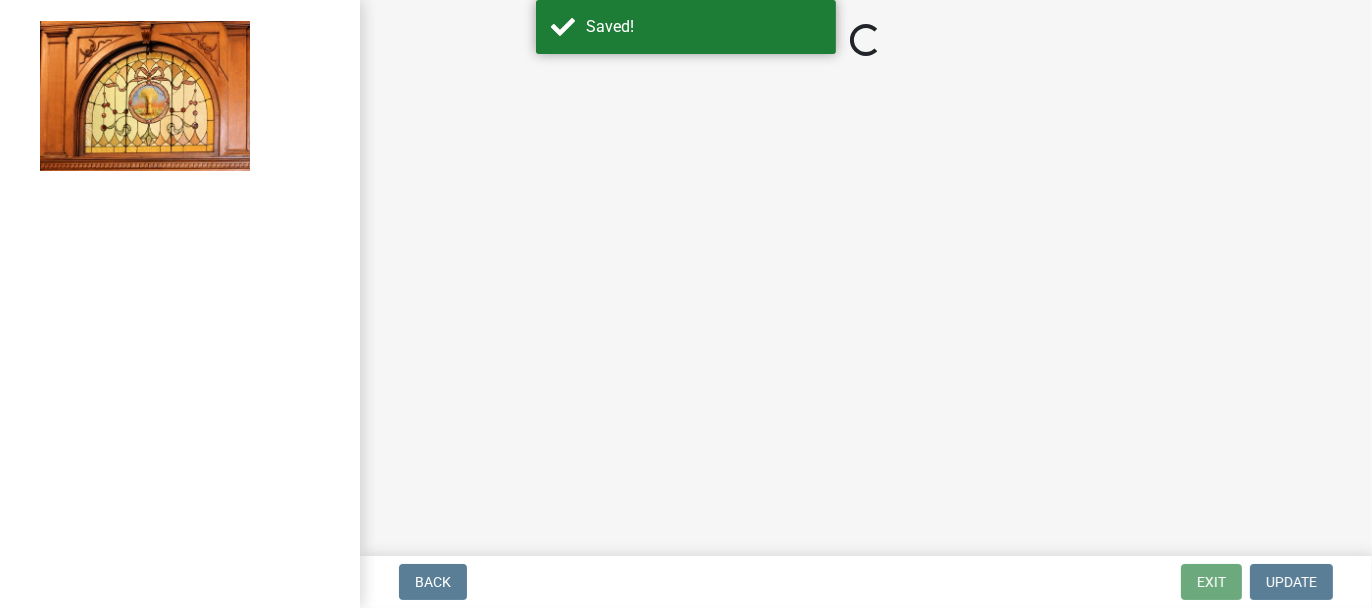 select on "62bb873c-c571-4454-ac8a-8c216551e2a3" 